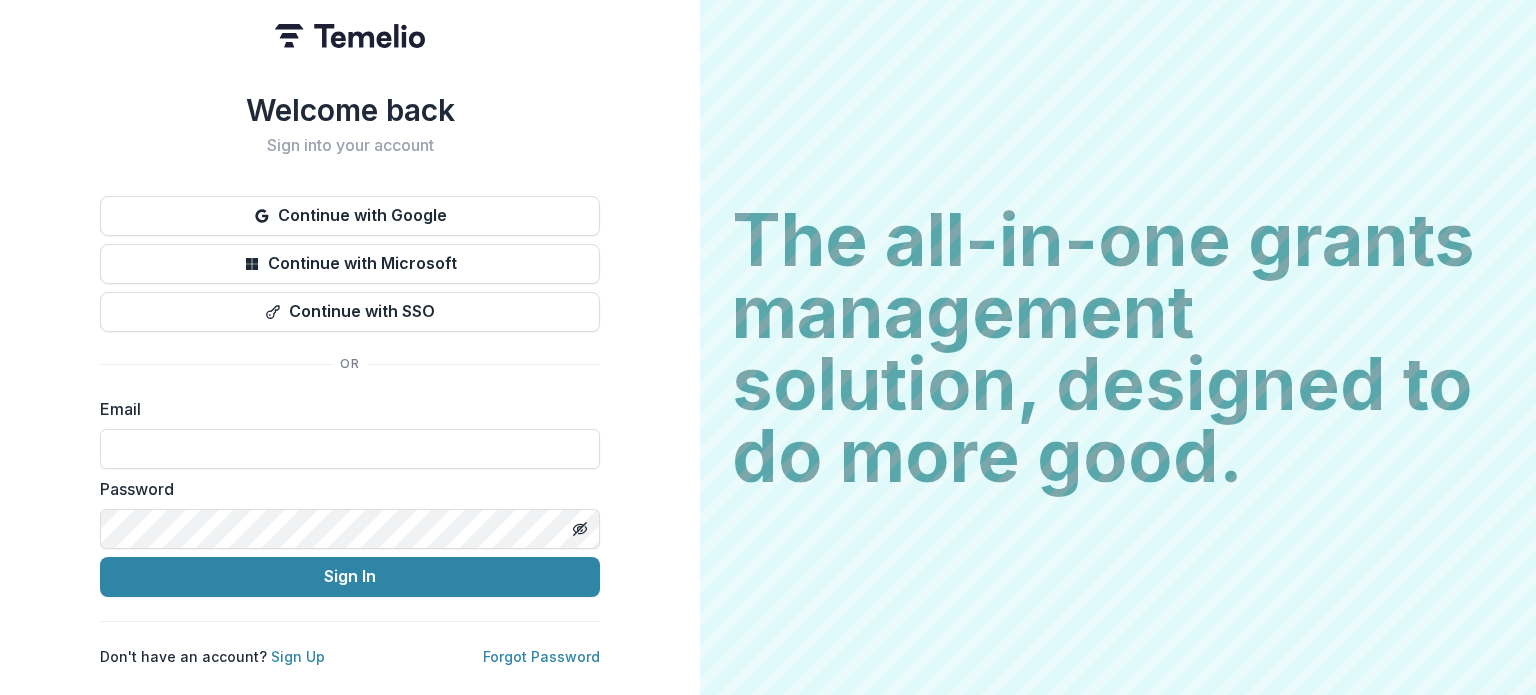 scroll, scrollTop: 0, scrollLeft: 0, axis: both 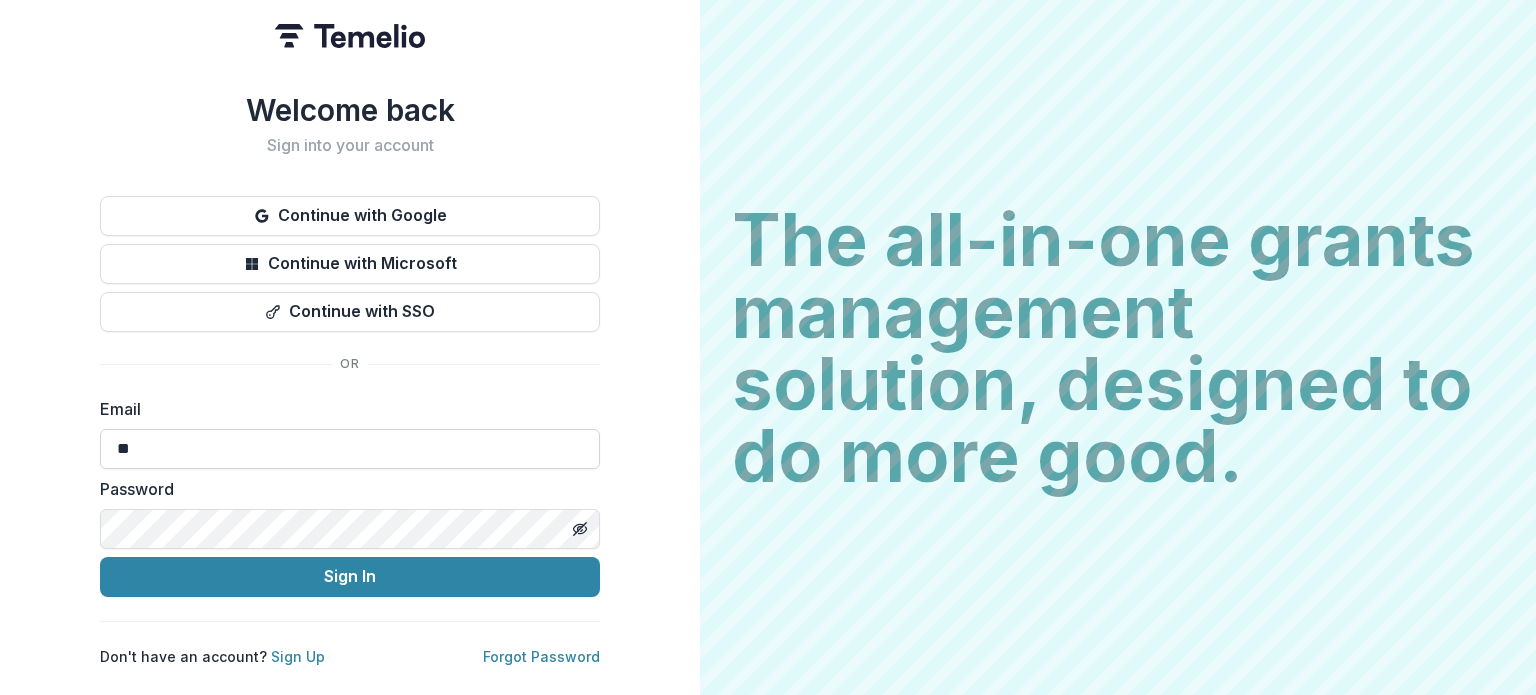 type on "**********" 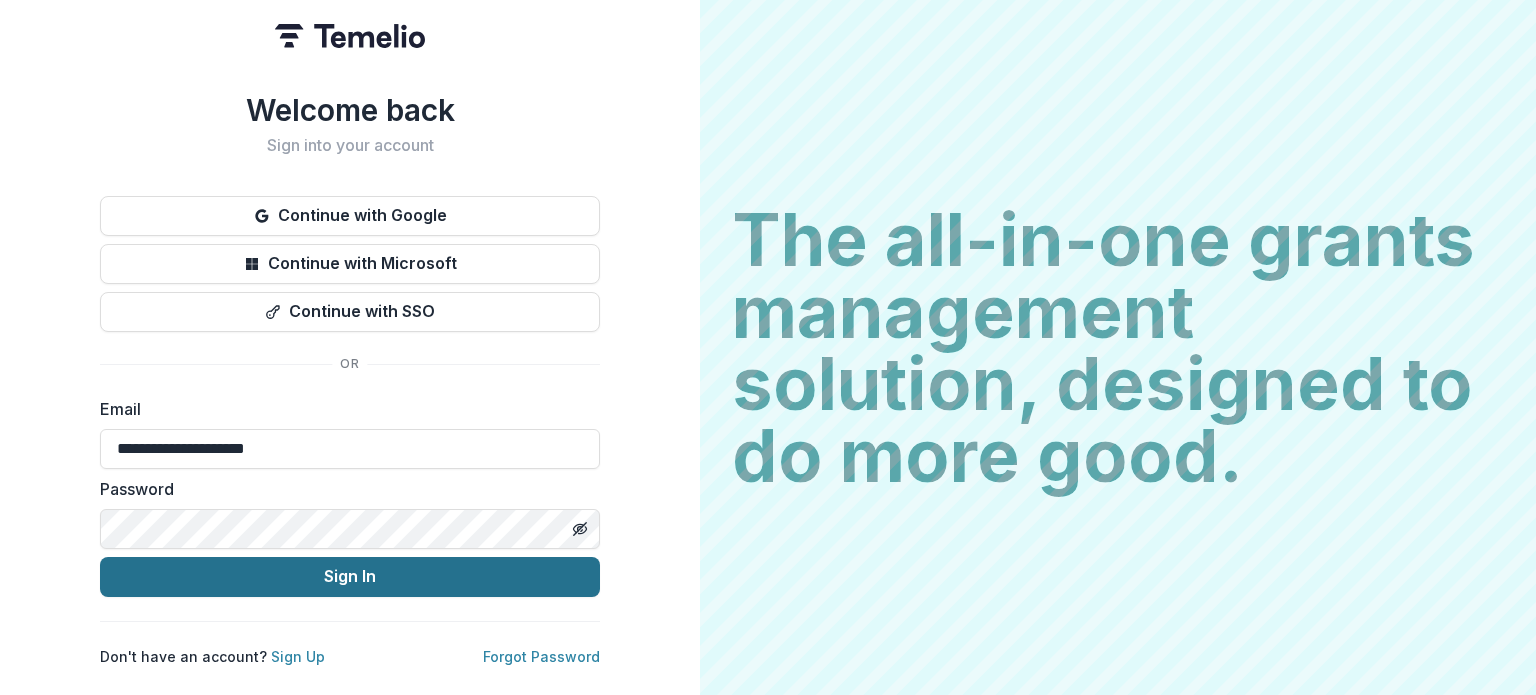 click on "Sign In" at bounding box center (350, 577) 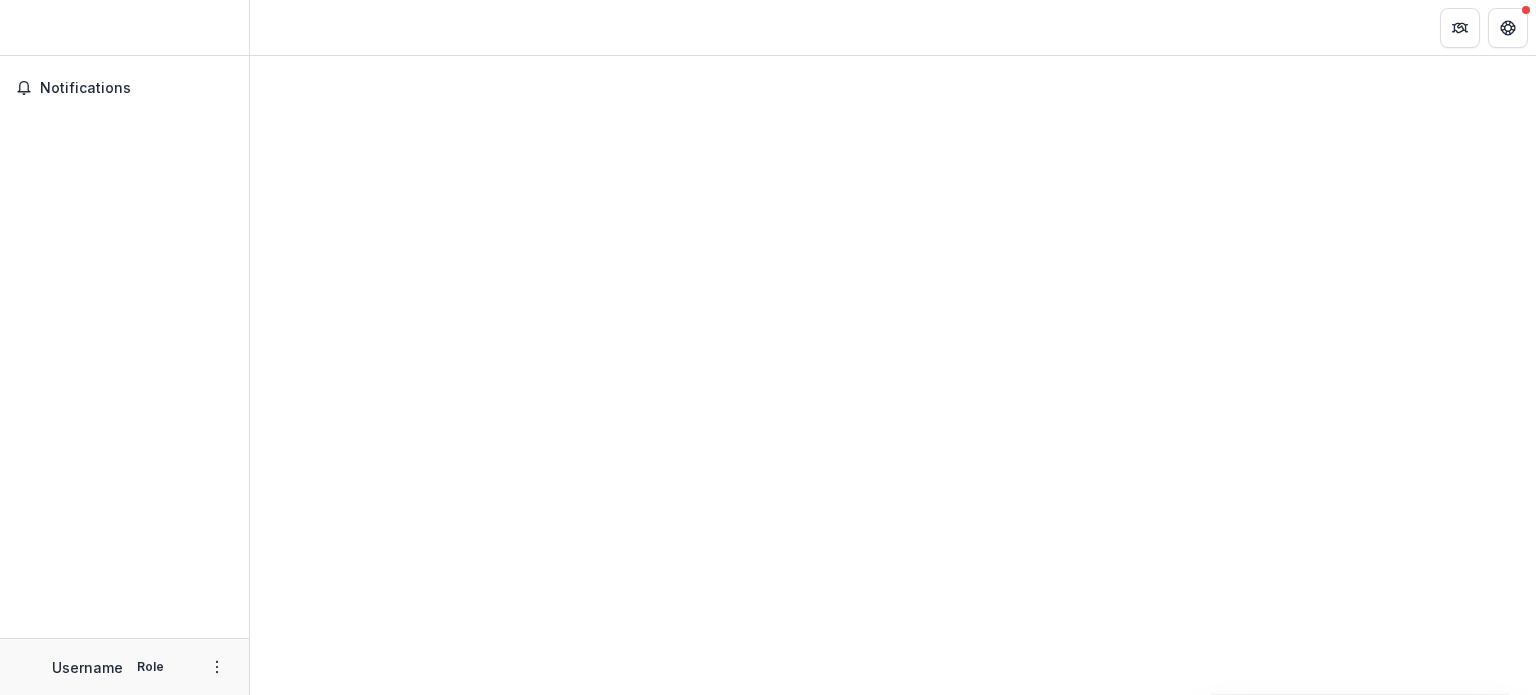 scroll, scrollTop: 0, scrollLeft: 0, axis: both 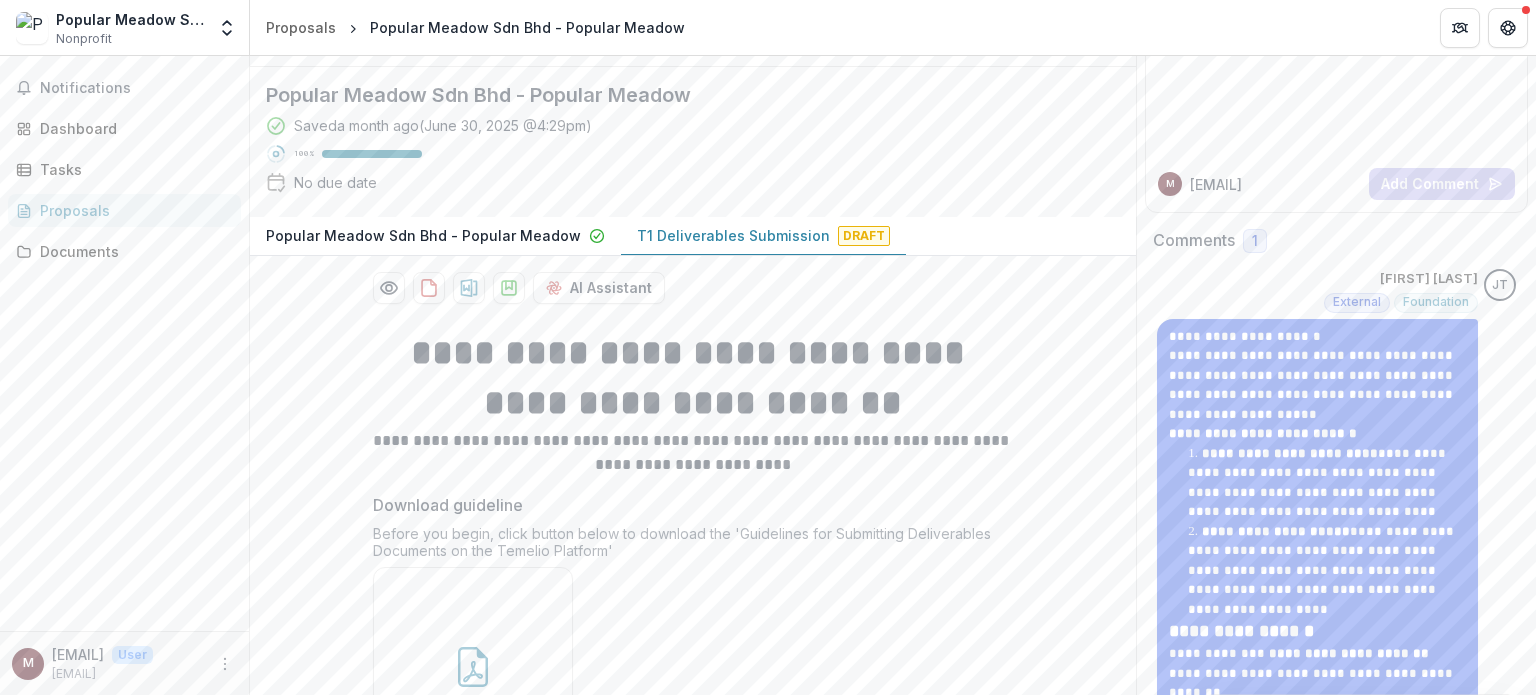 click on "Popular Meadow Sdn Bhd - Popular Meadow" at bounding box center [423, 235] 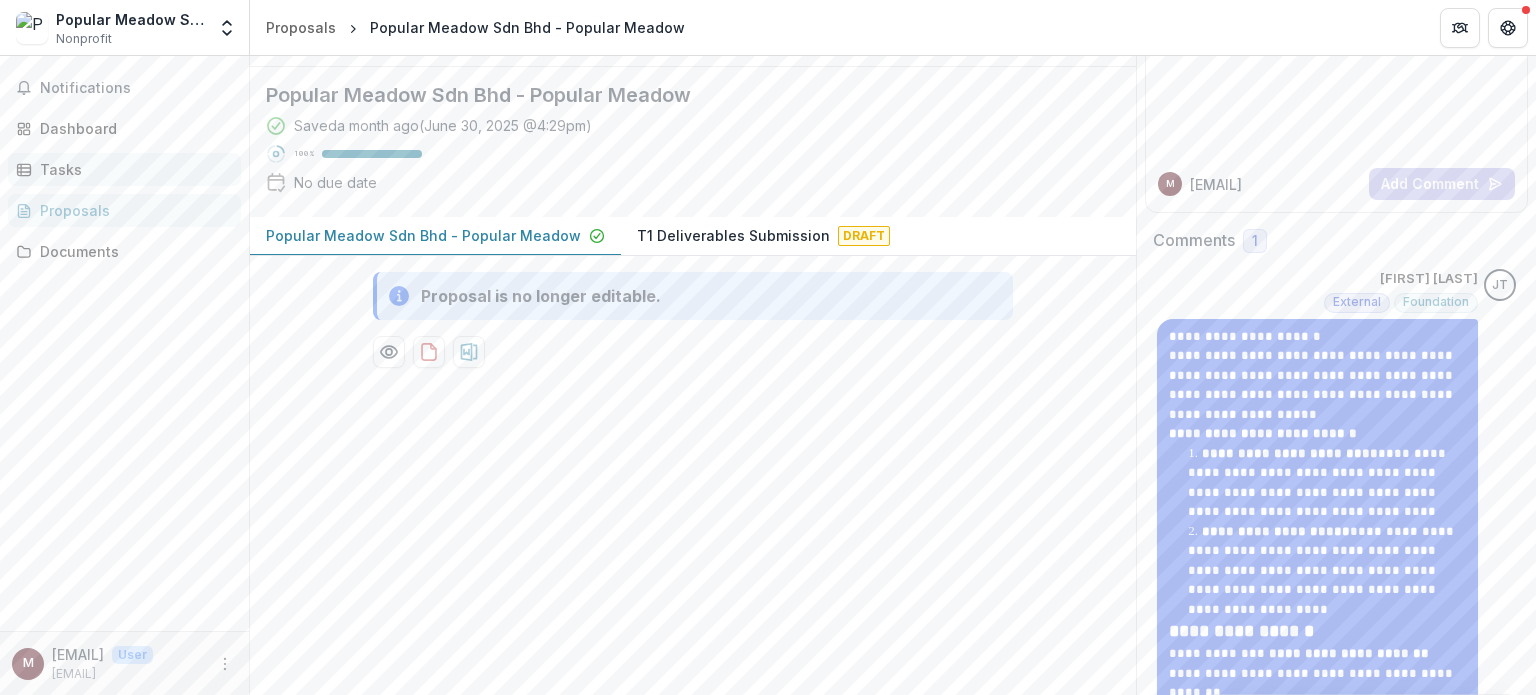 click on "Tasks" at bounding box center [132, 169] 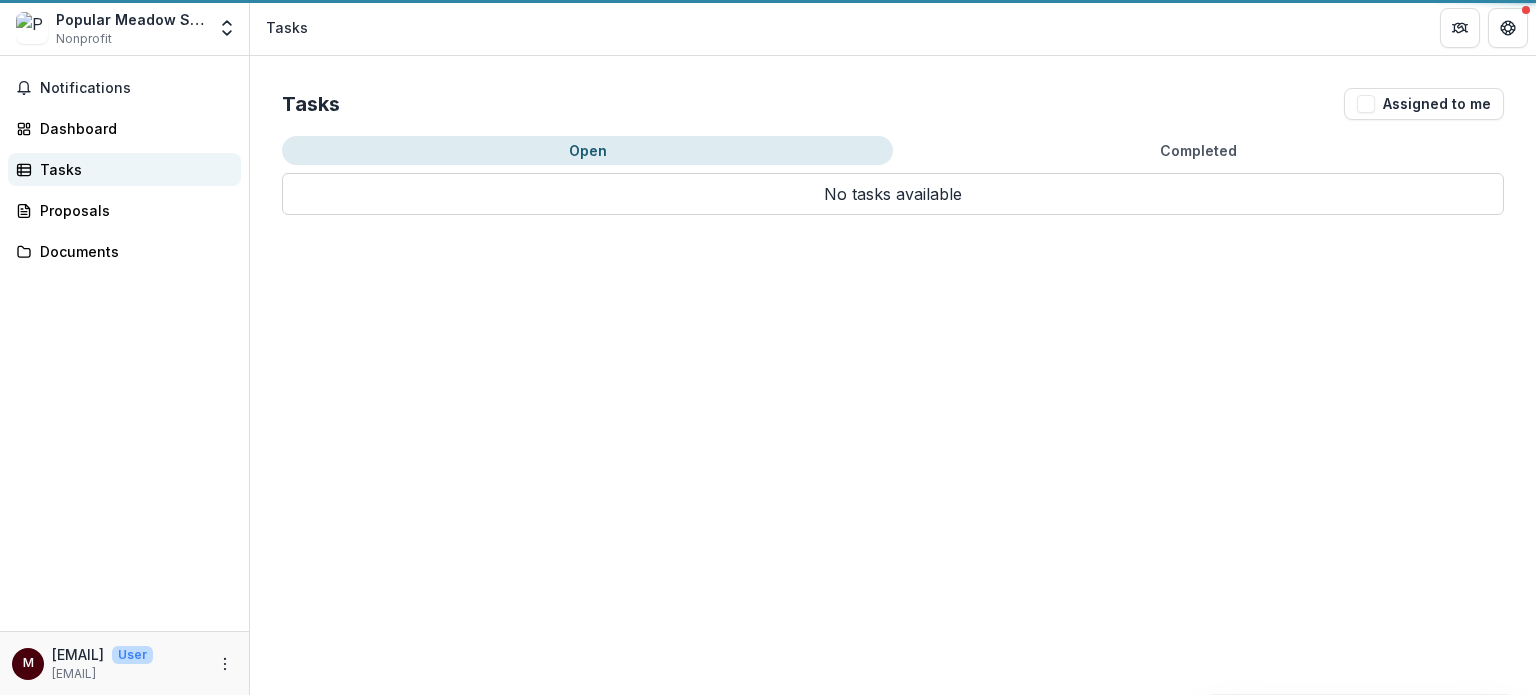 scroll, scrollTop: 0, scrollLeft: 0, axis: both 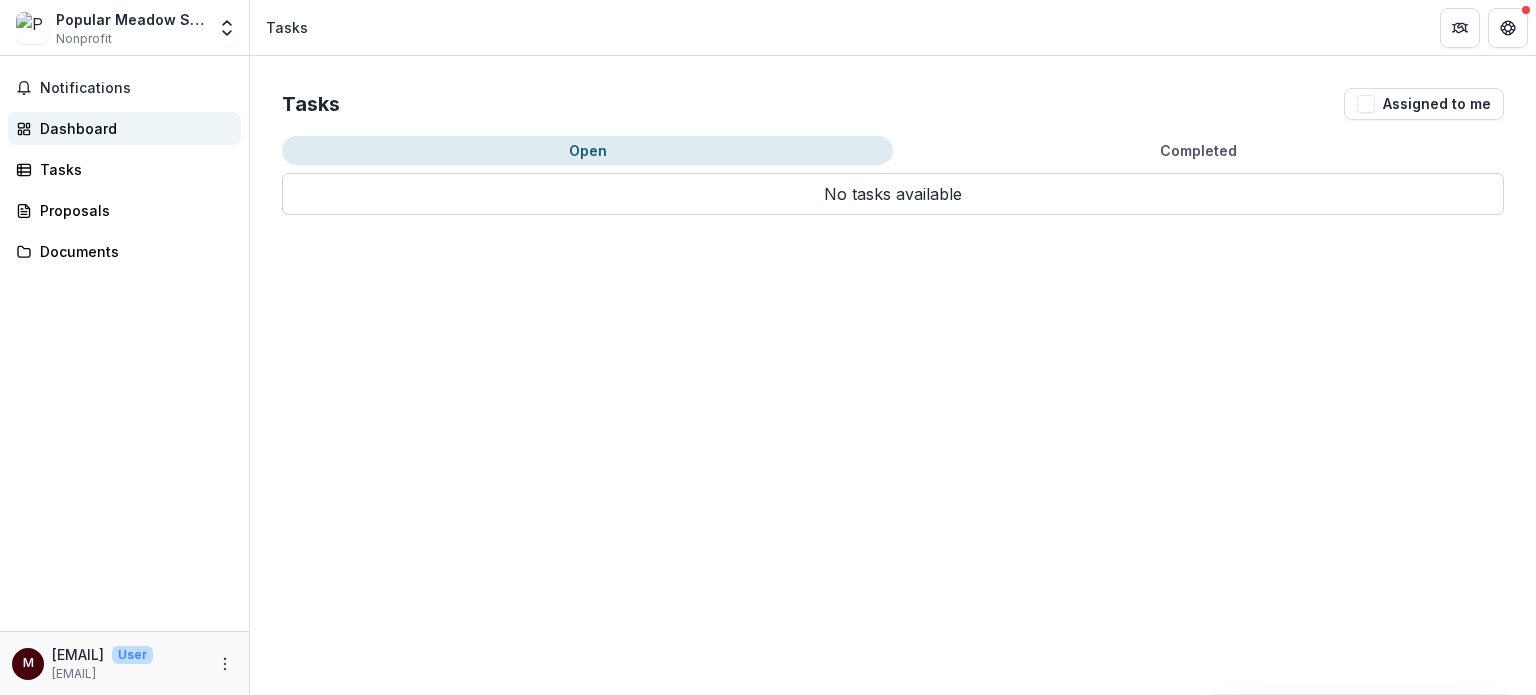 click on "Dashboard" at bounding box center [132, 128] 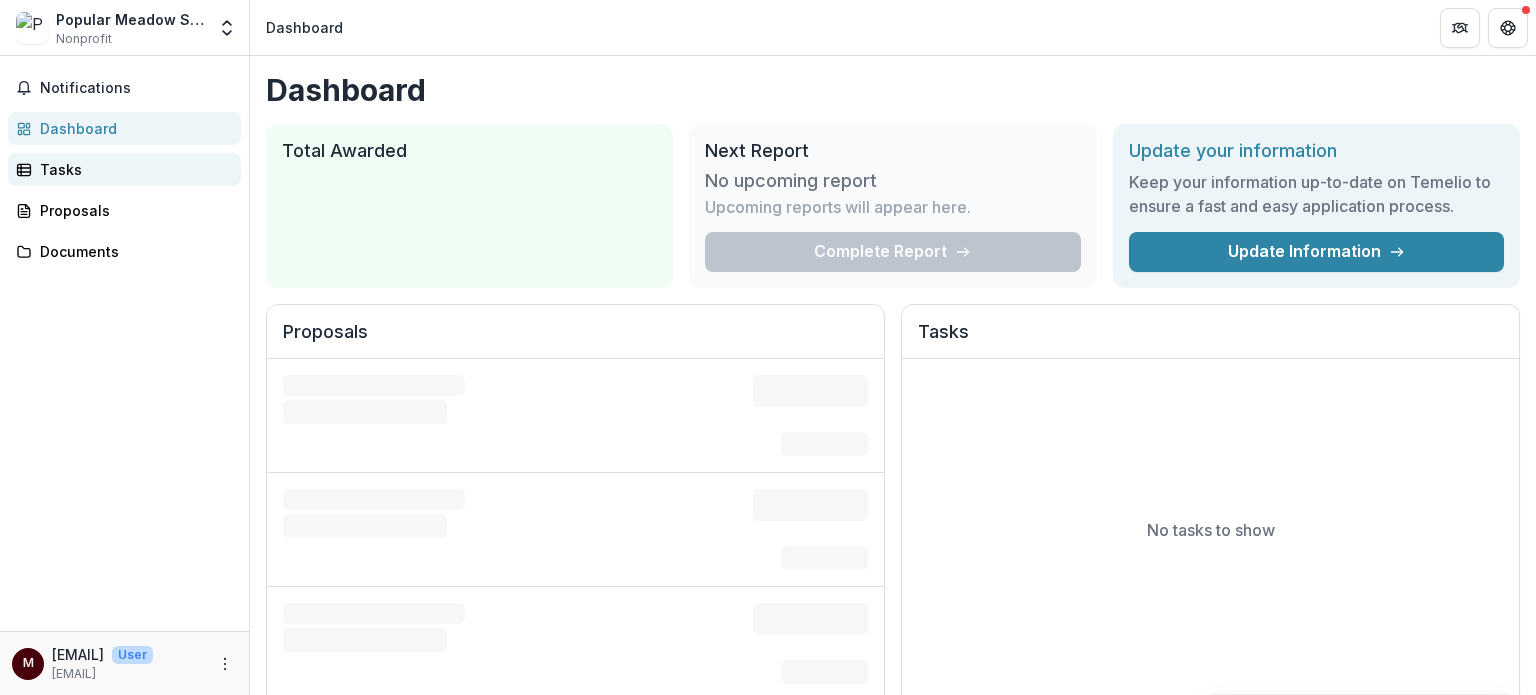 click on "Tasks" at bounding box center [132, 169] 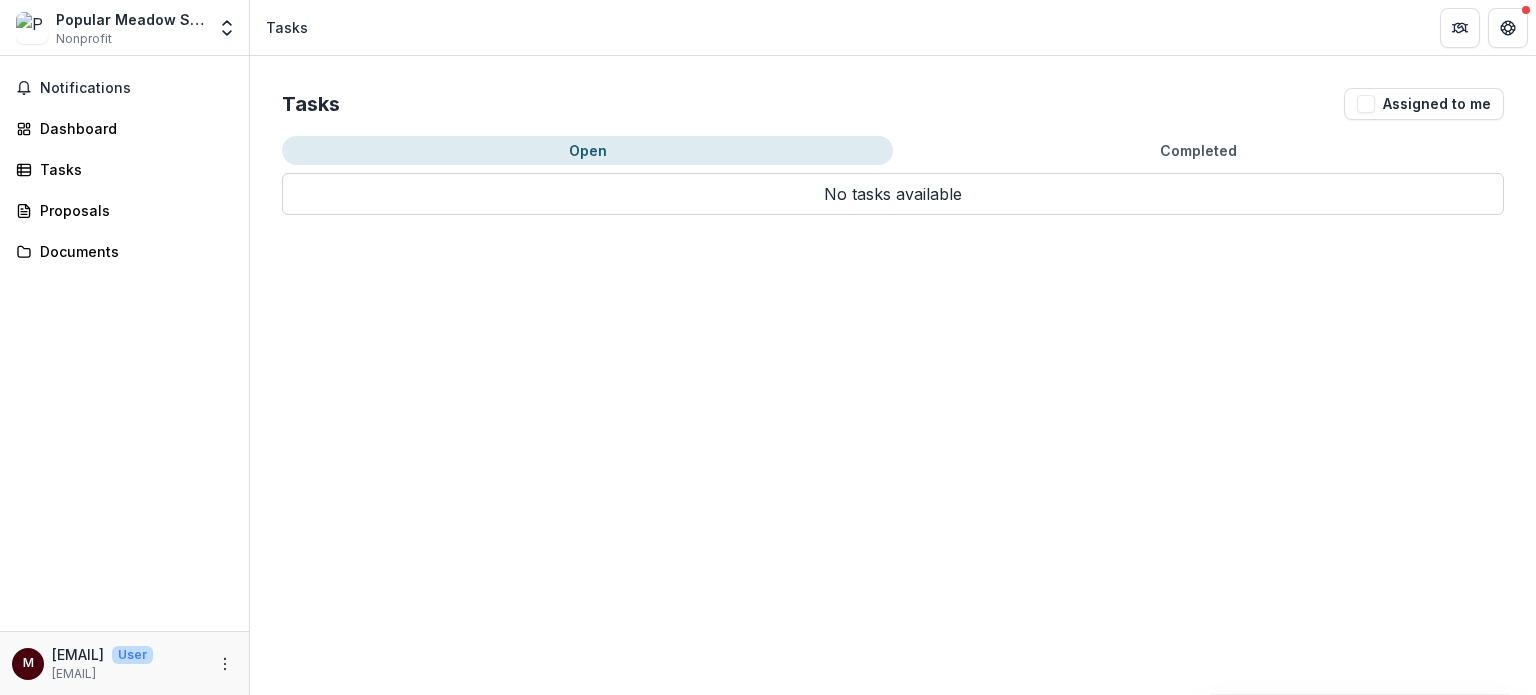 click on "Completed" at bounding box center [1198, 150] 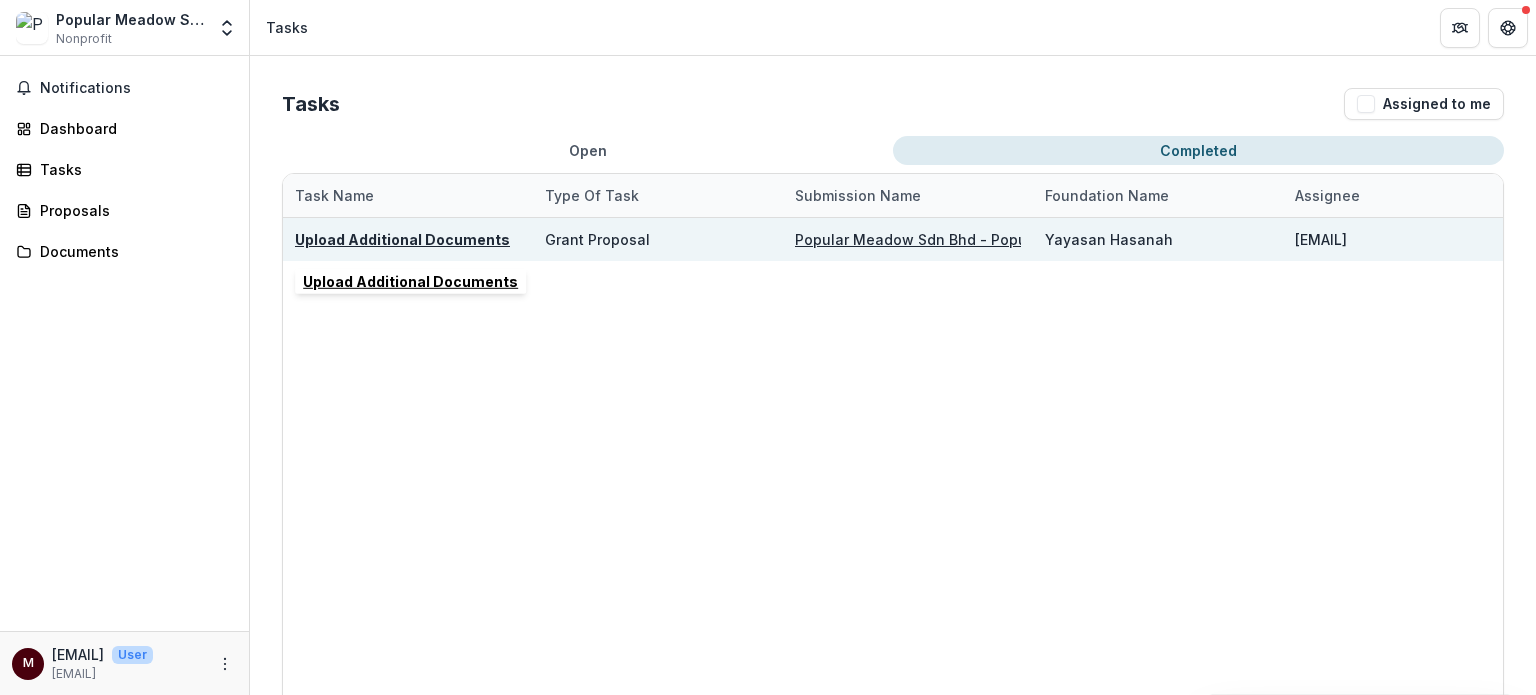 click on "Upload Additional Documents" at bounding box center (402, 239) 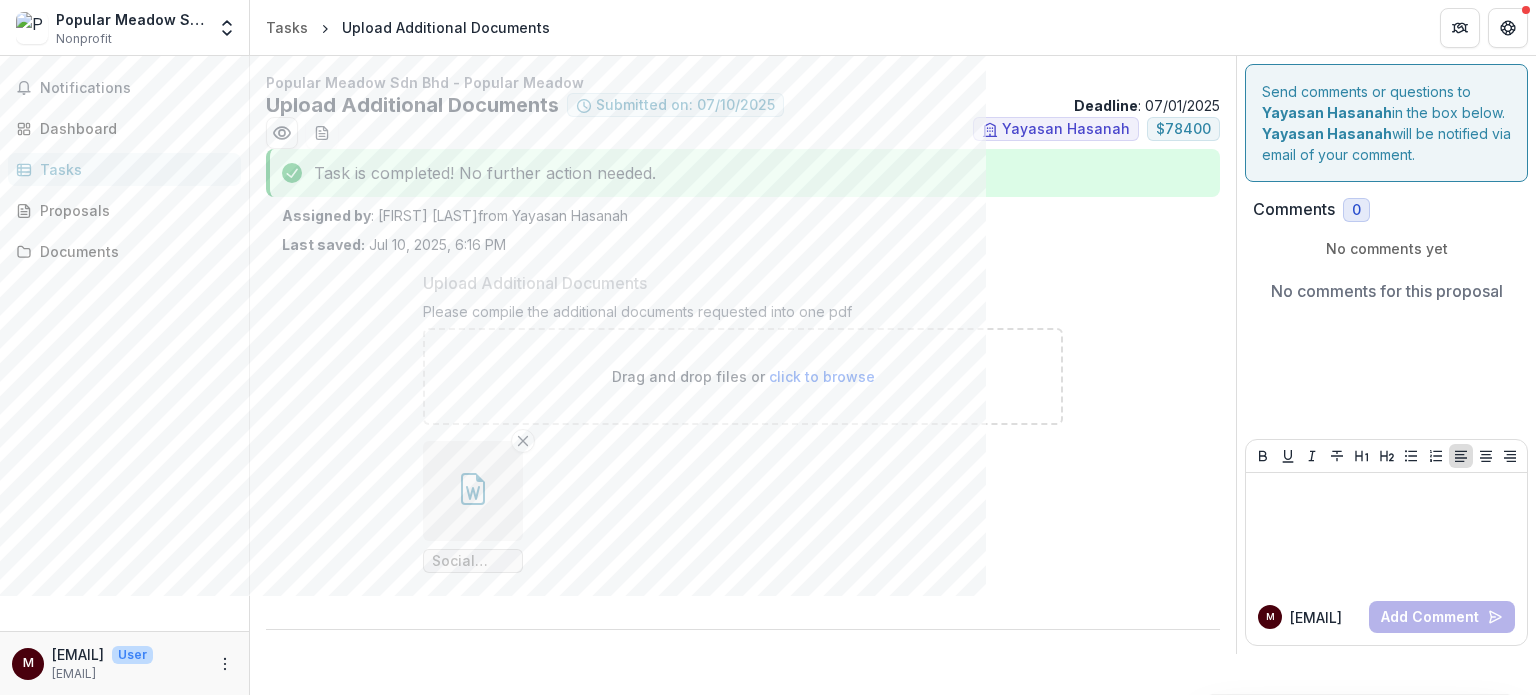 click on "Popular Meadow Sdn Bhd - Popular Meadow Upload Additional Documents Submitted on:   [DATE] Deadline :   [DATE] Yayasan Hasanah $ 78400 Task is completed! No further action needed. Assigned by :   [FIRST] [LAST]  from   Yayasan Hasanah Last saved:   [DATE], [TIME] Upload Additional Documents Please compile the additional documents requested into one pdf Drag and drop files or   click to browse Social Media Link.docx Send comments or questions to   Yayasan Hasanah  in the box below.   Yayasan Hasanah  will be notified via email of your comment. Comments 0 No comments yet No comments for this proposal m [EMAIL] Add Comment" at bounding box center (893, 375) 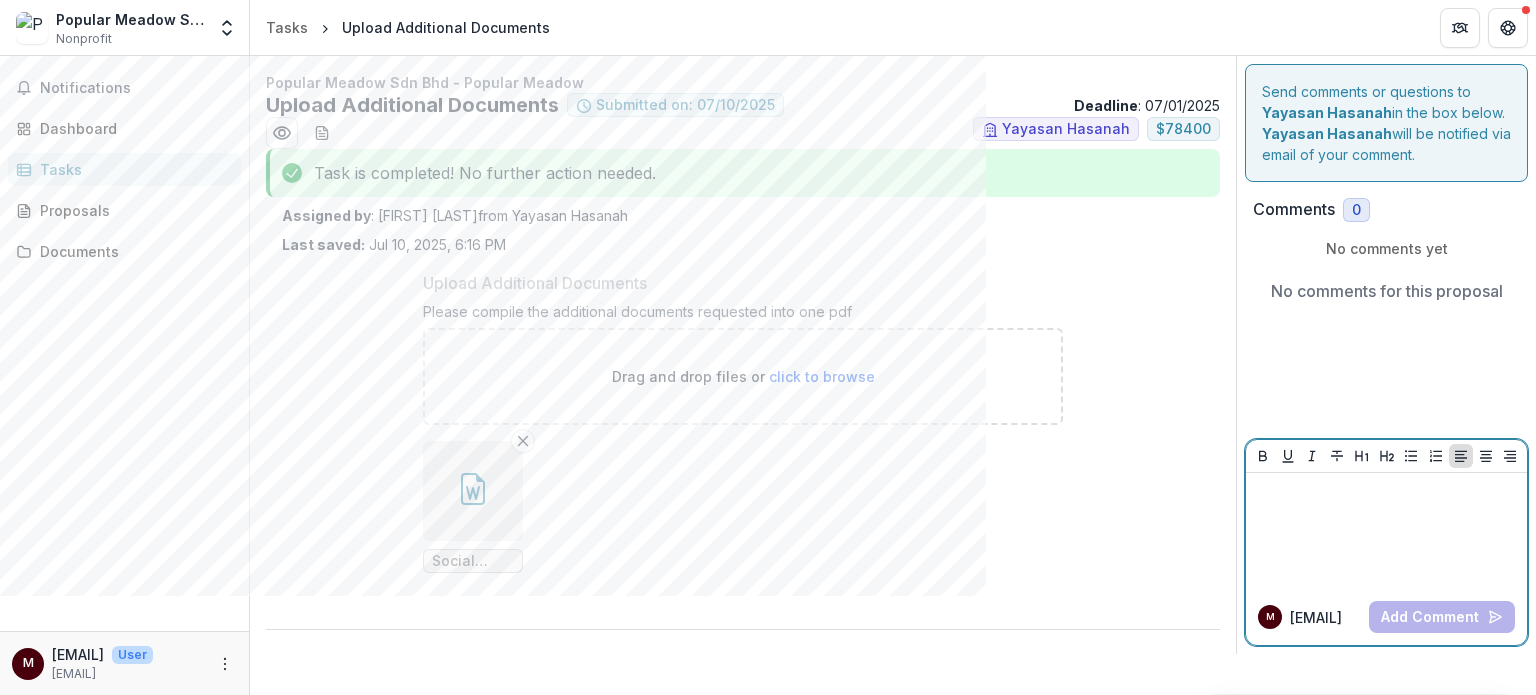 click at bounding box center [1386, 531] 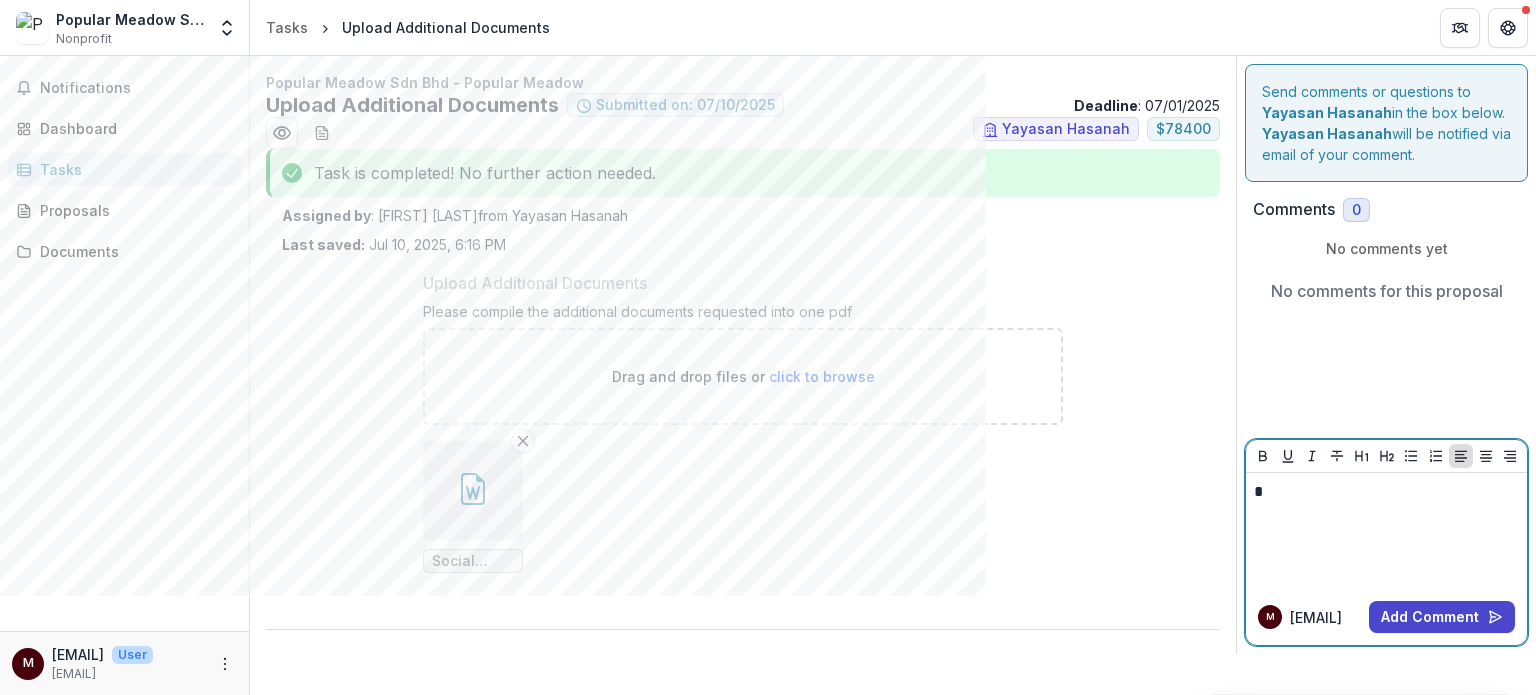type 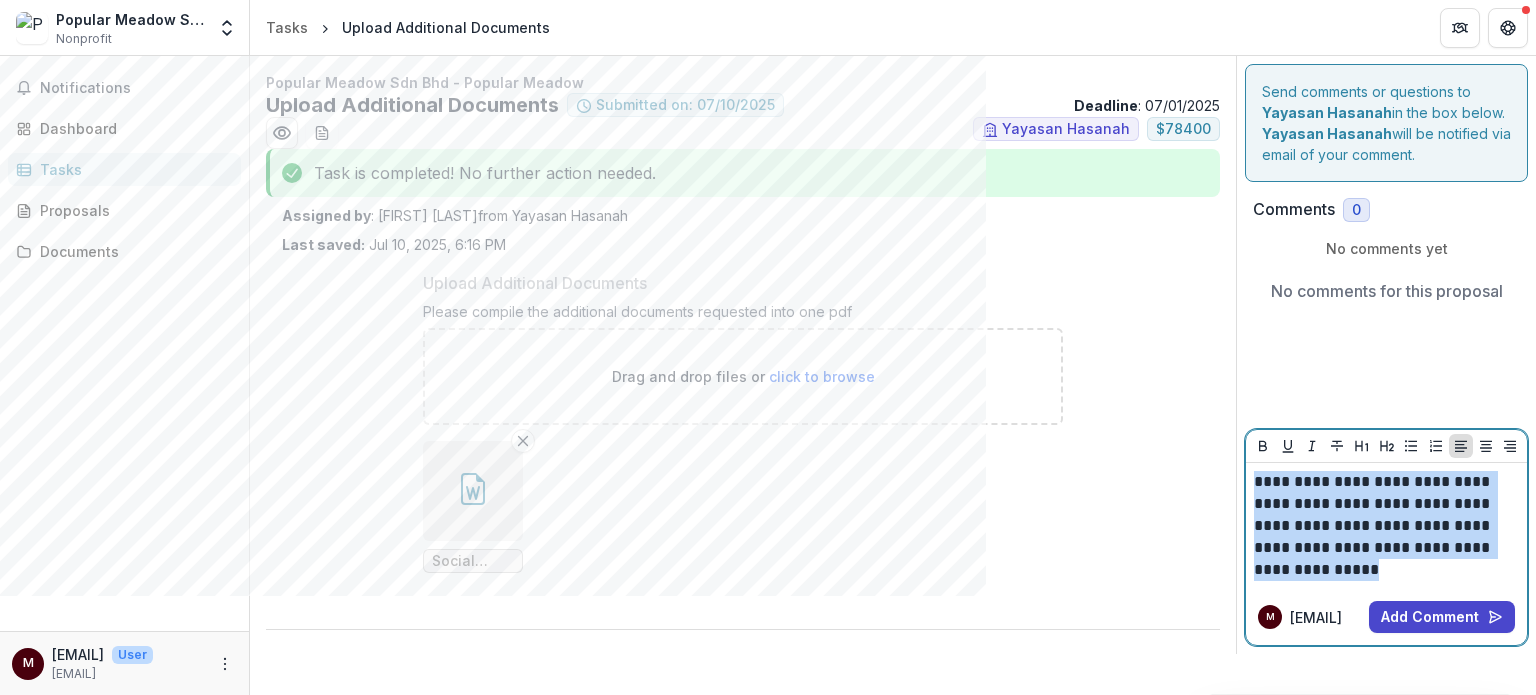 drag, startPoint x: 1355, startPoint y: 573, endPoint x: 1244, endPoint y: 478, distance: 146.1027 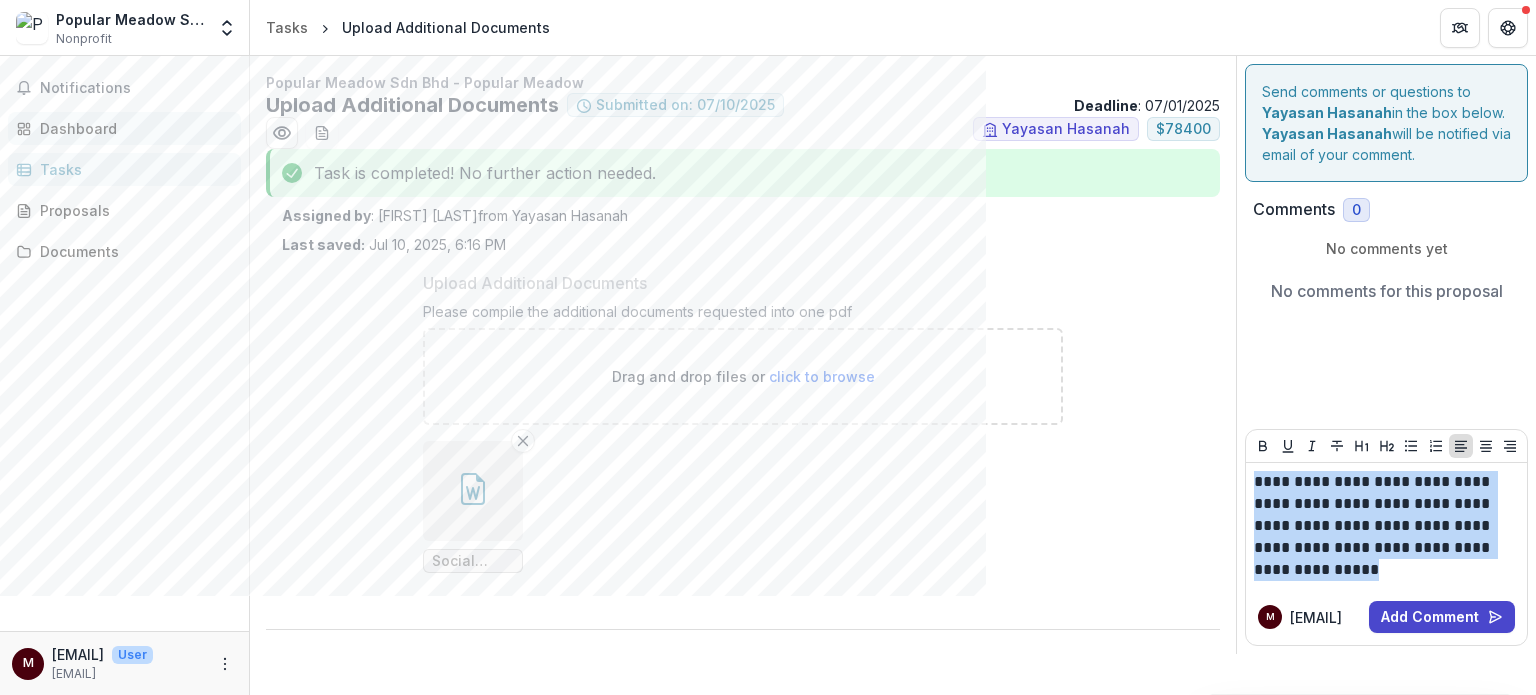 click on "Dashboard" at bounding box center [132, 128] 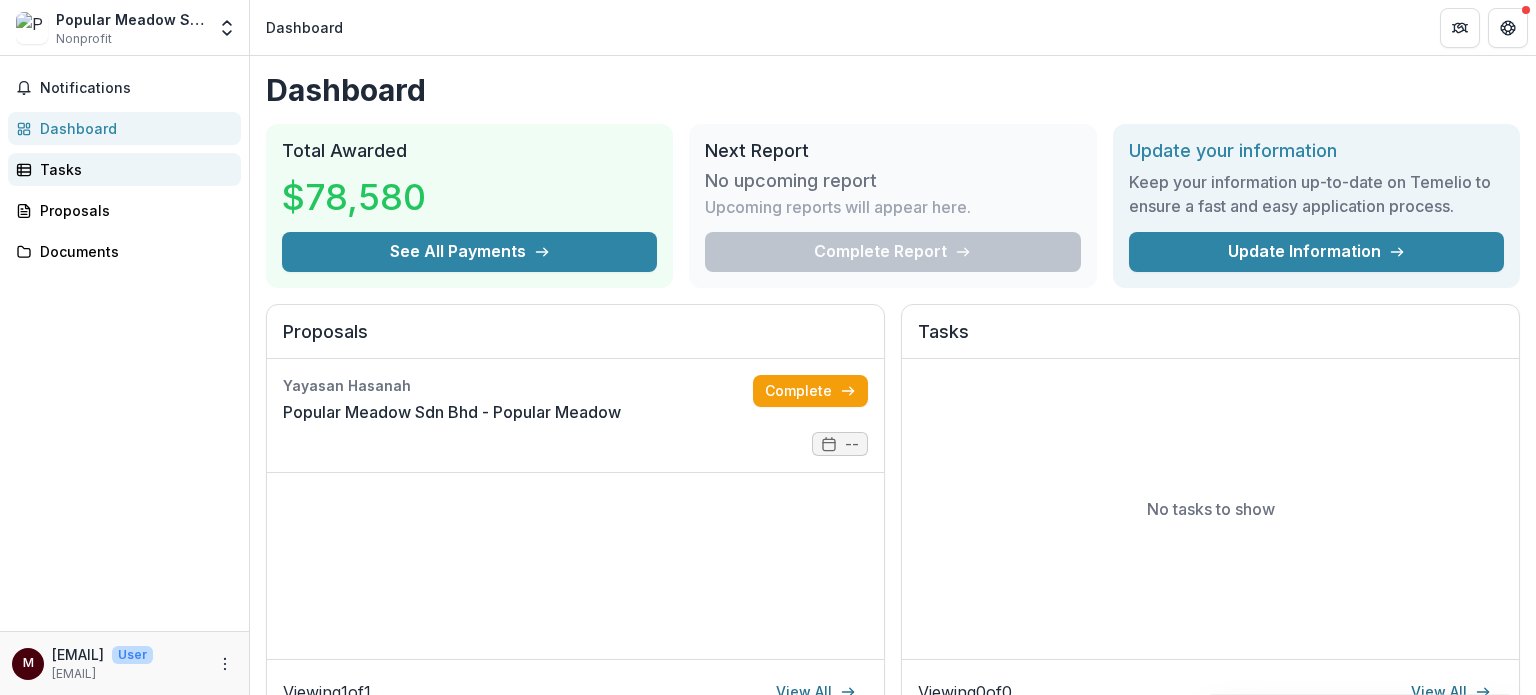 click on "Tasks" at bounding box center [132, 169] 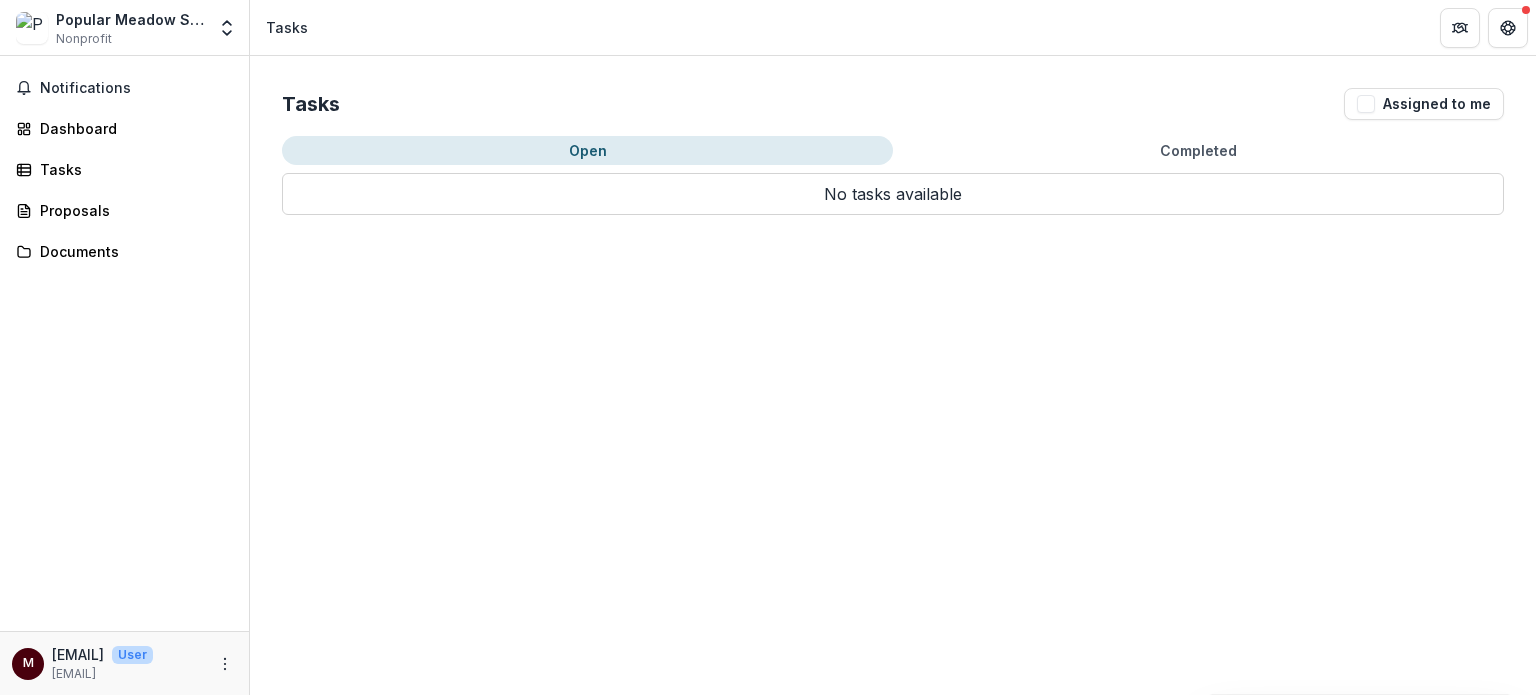 click on "Completed" at bounding box center (1198, 150) 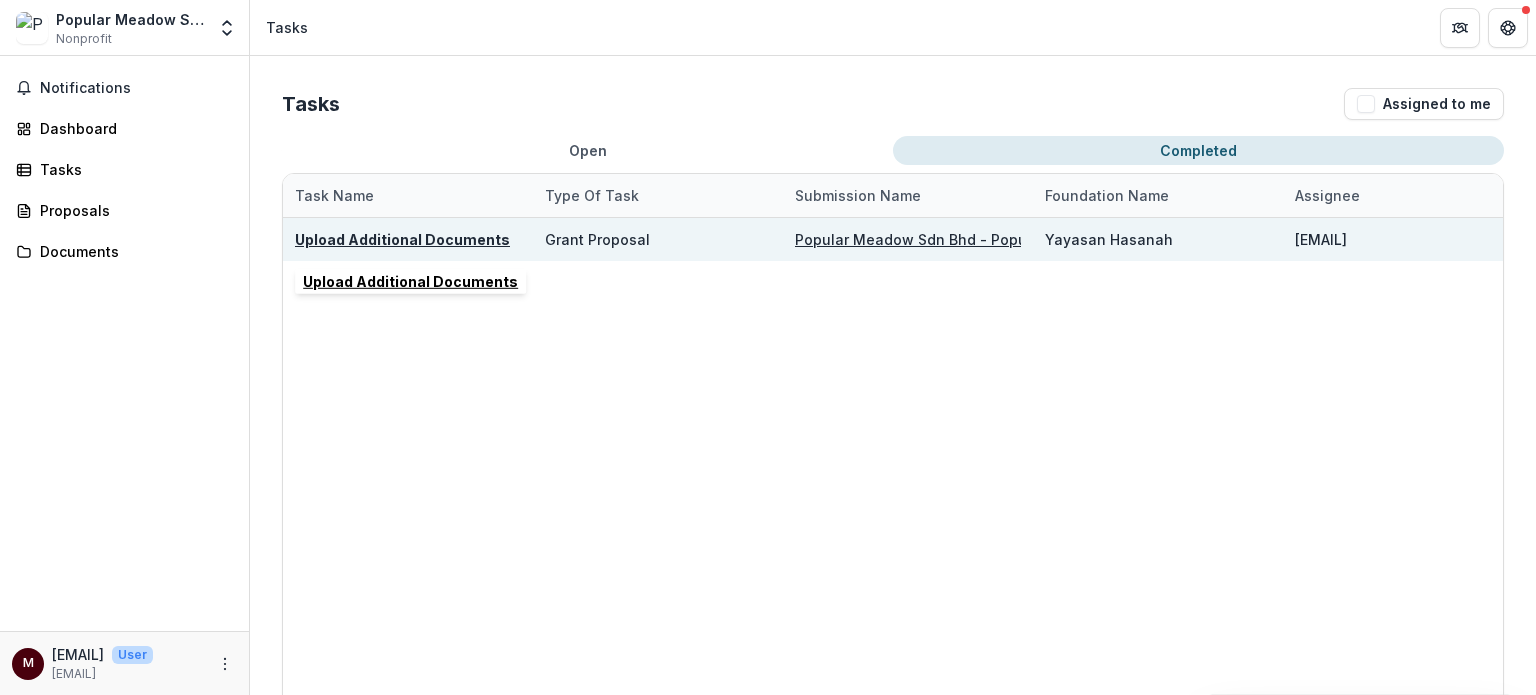 click on "Upload Additional Documents" at bounding box center (402, 239) 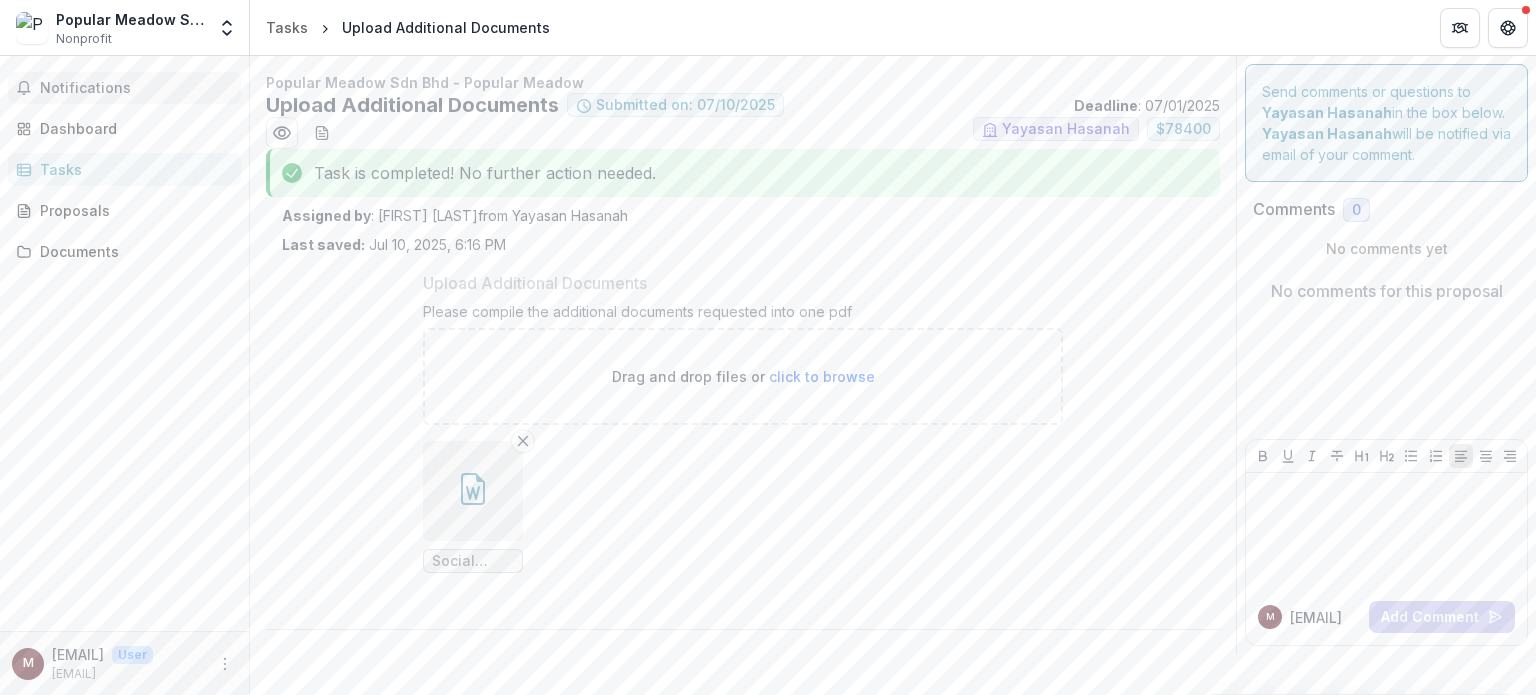 click on "Notifications" at bounding box center [124, 88] 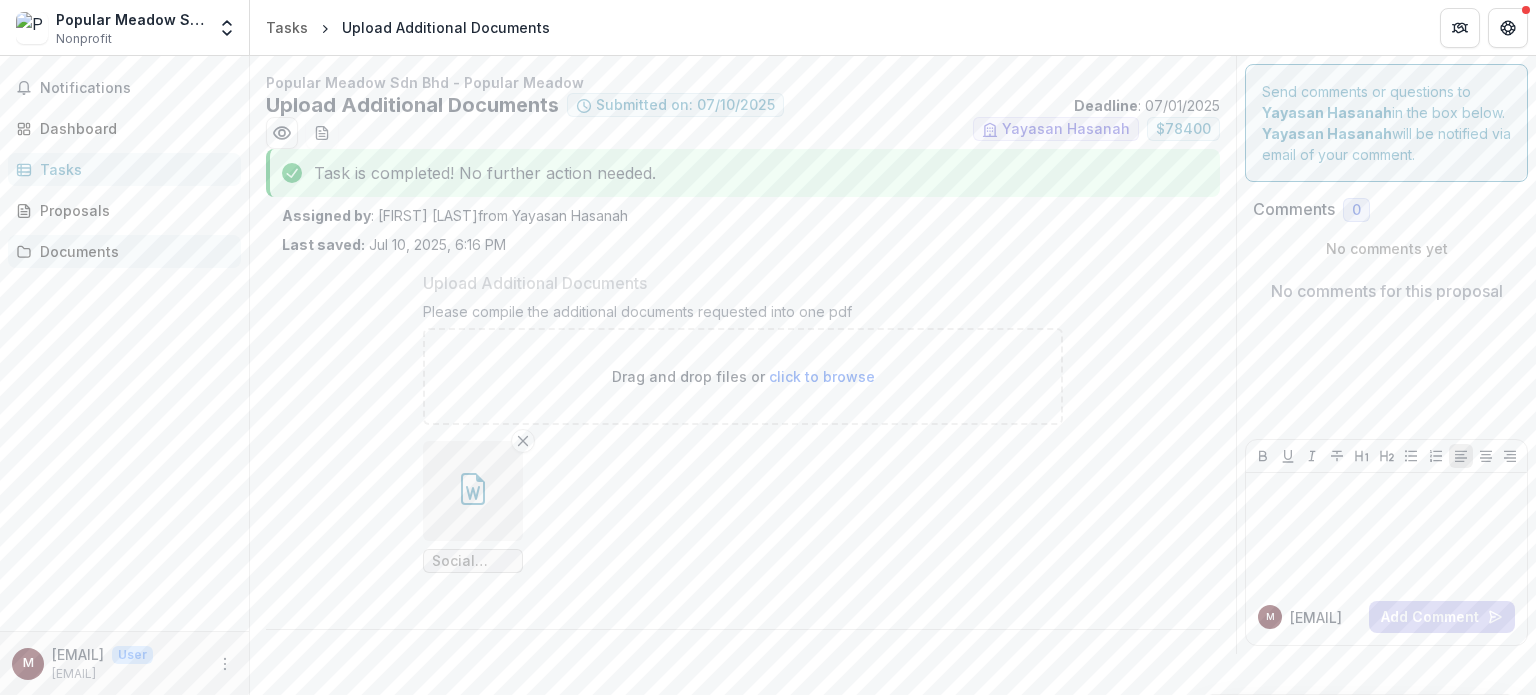 click on "Documents" at bounding box center (132, 251) 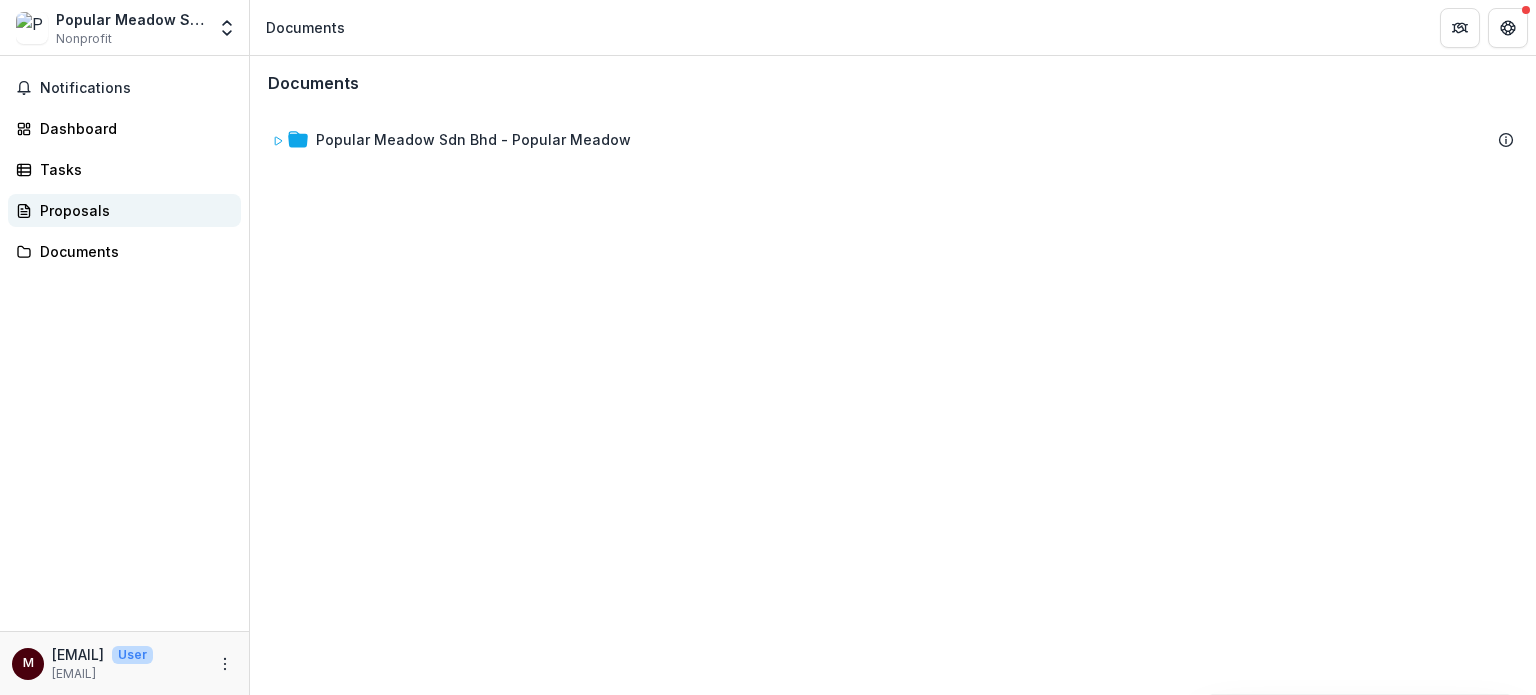 click on "Proposals" at bounding box center [132, 210] 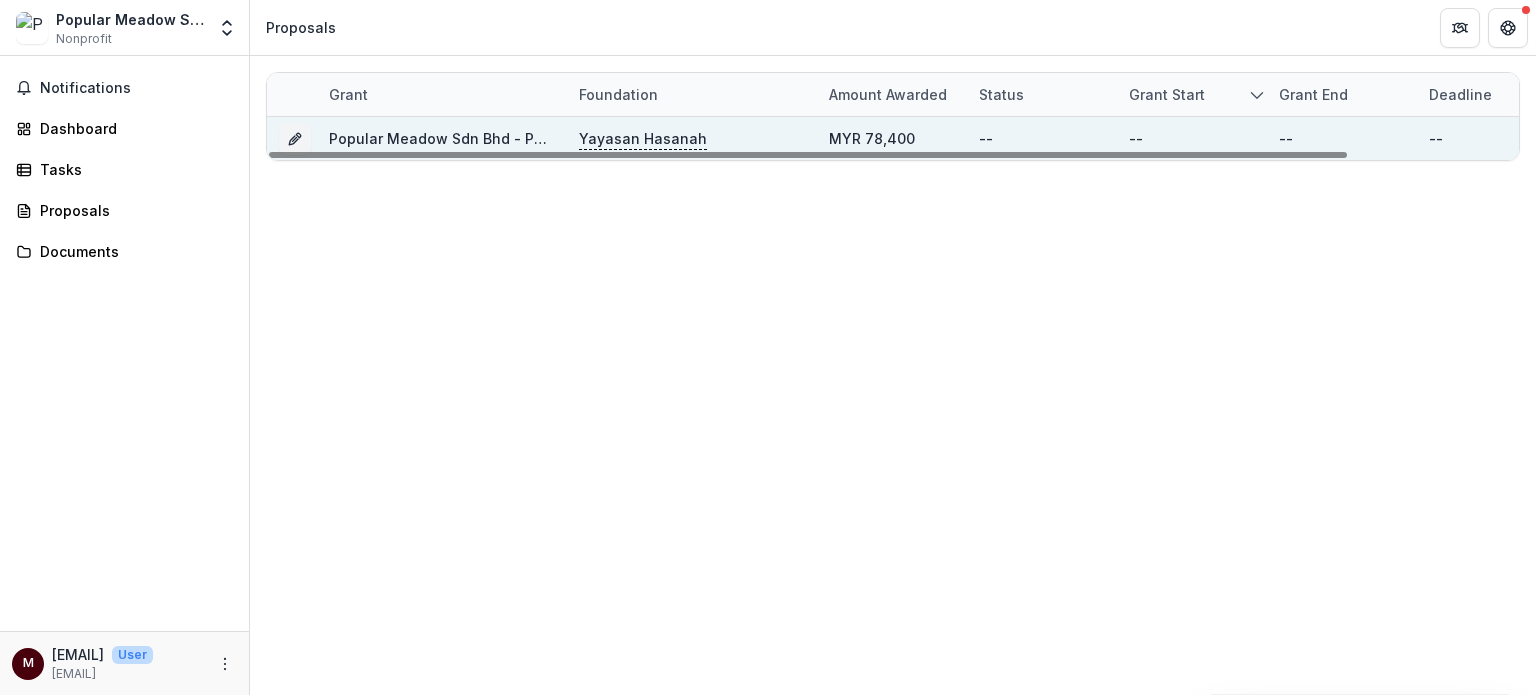 click on "Popular Meadow Sdn Bhd - Popular Meadow" at bounding box center [442, 138] 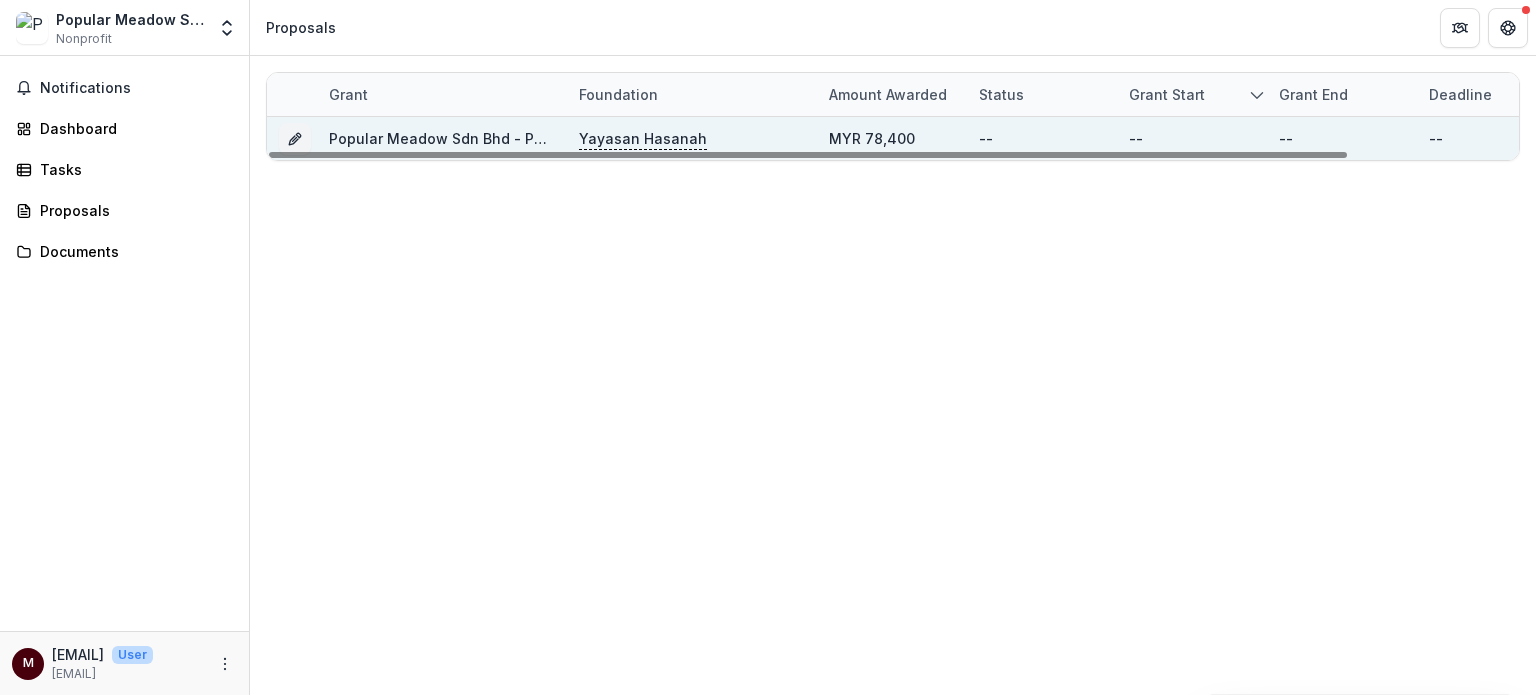 click on "MYR 78,400" at bounding box center (872, 138) 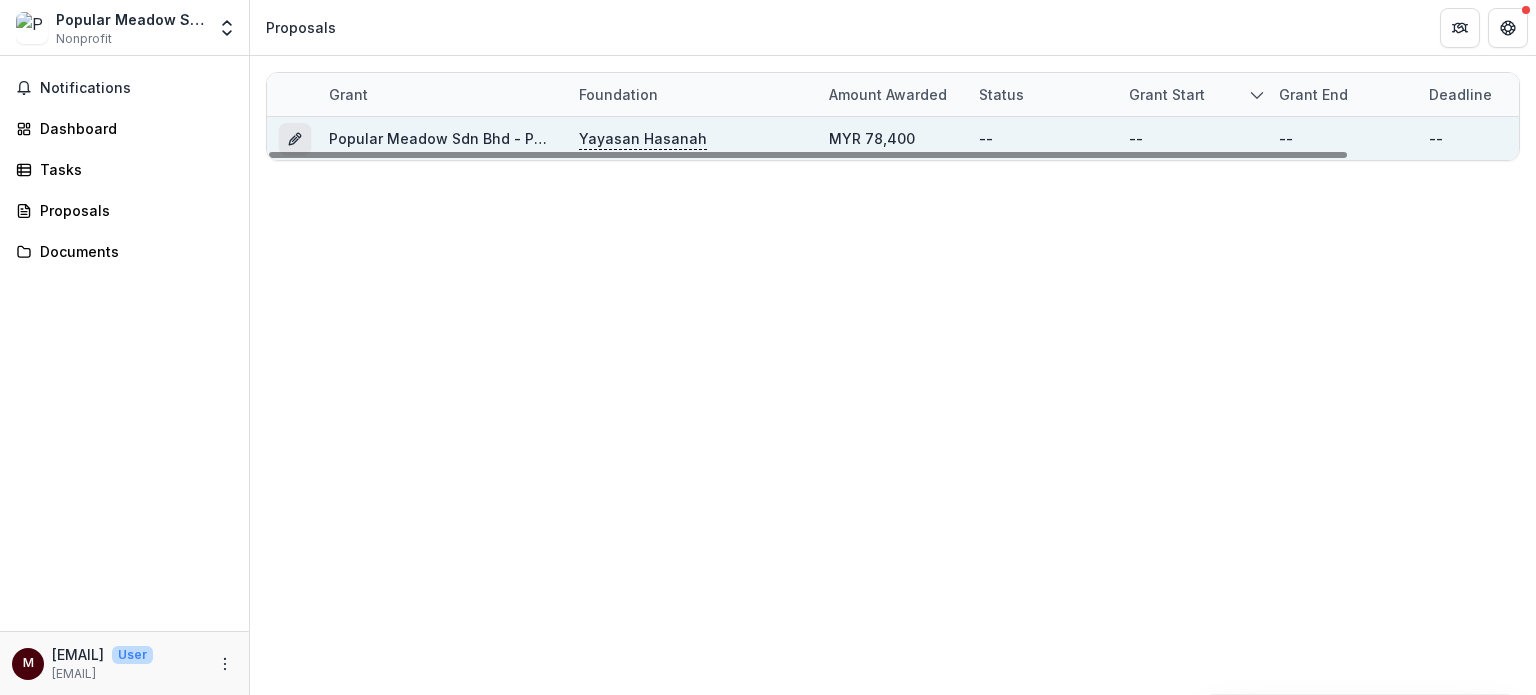 click 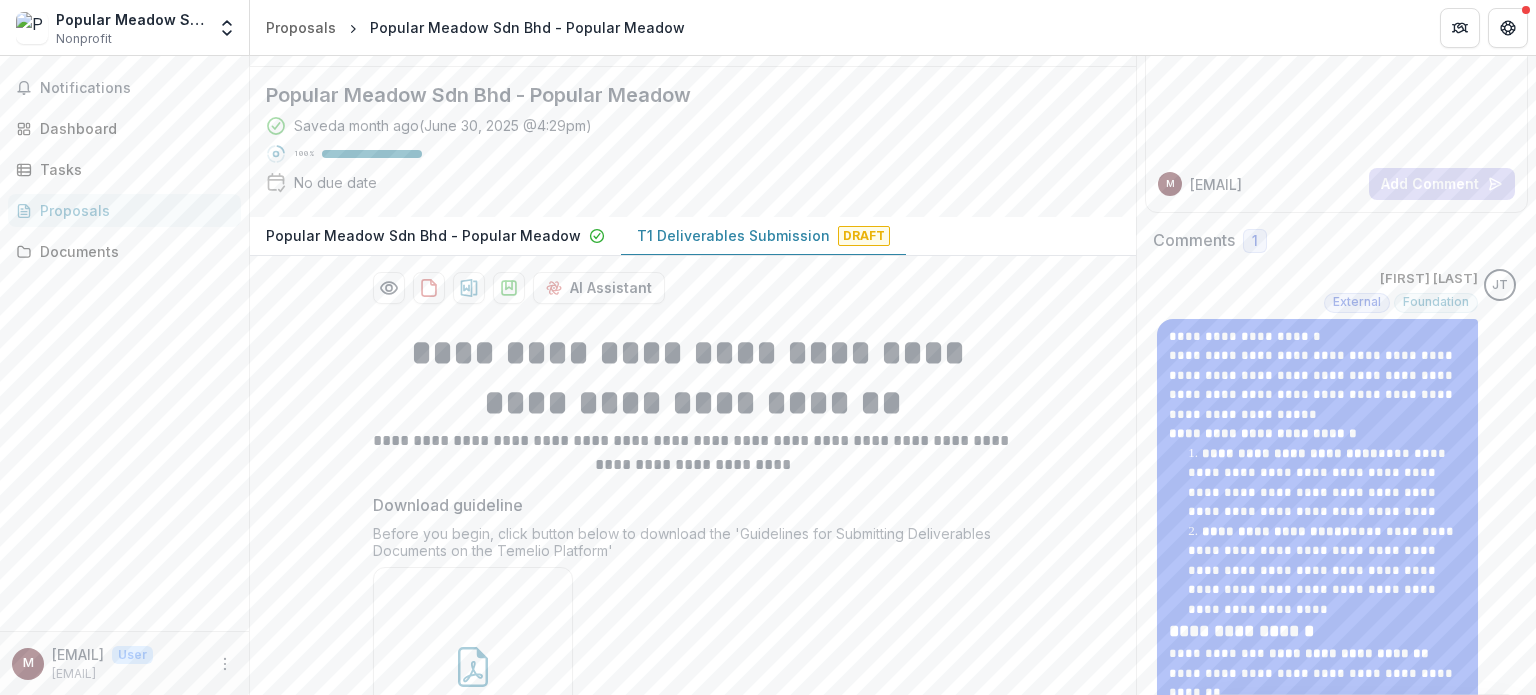 scroll, scrollTop: 0, scrollLeft: 0, axis: both 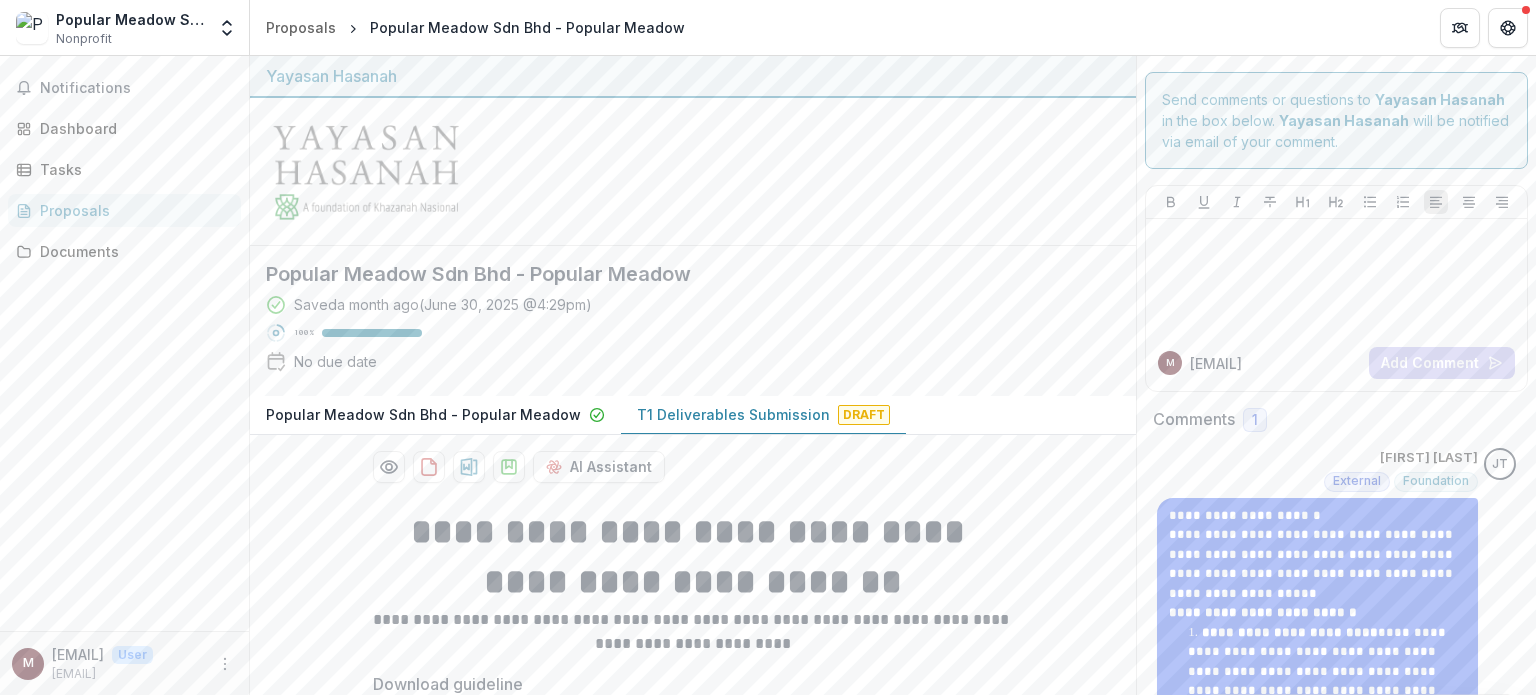 click on "1" at bounding box center (1255, 420) 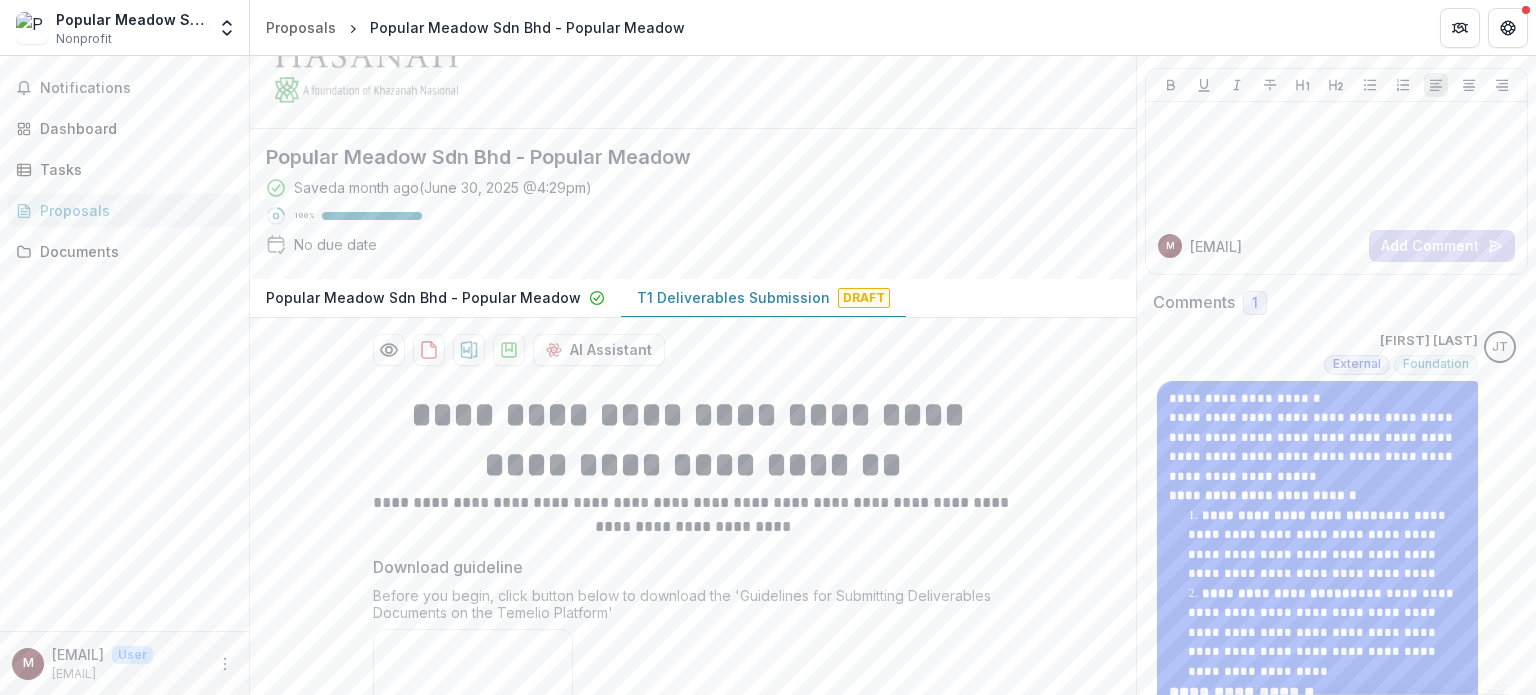 scroll, scrollTop: 0, scrollLeft: 0, axis: both 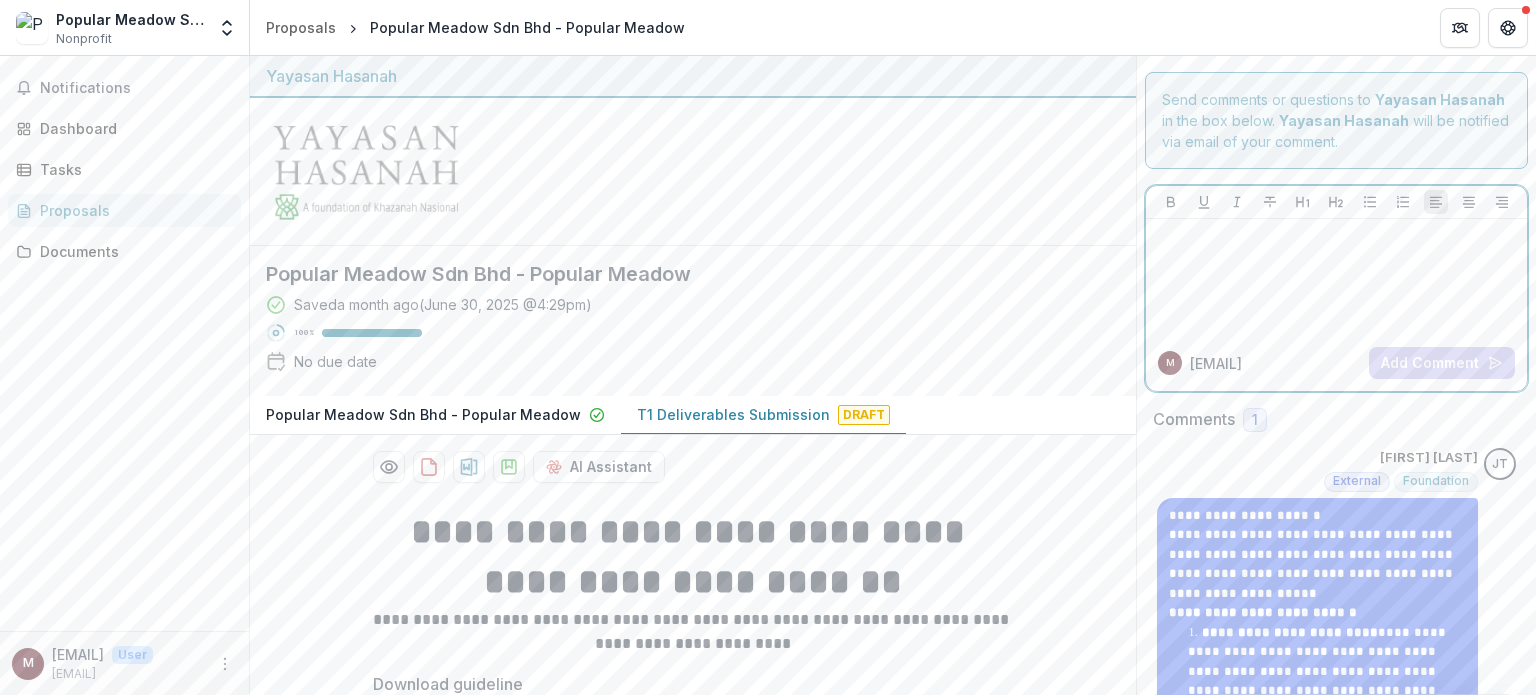 click at bounding box center (1336, 277) 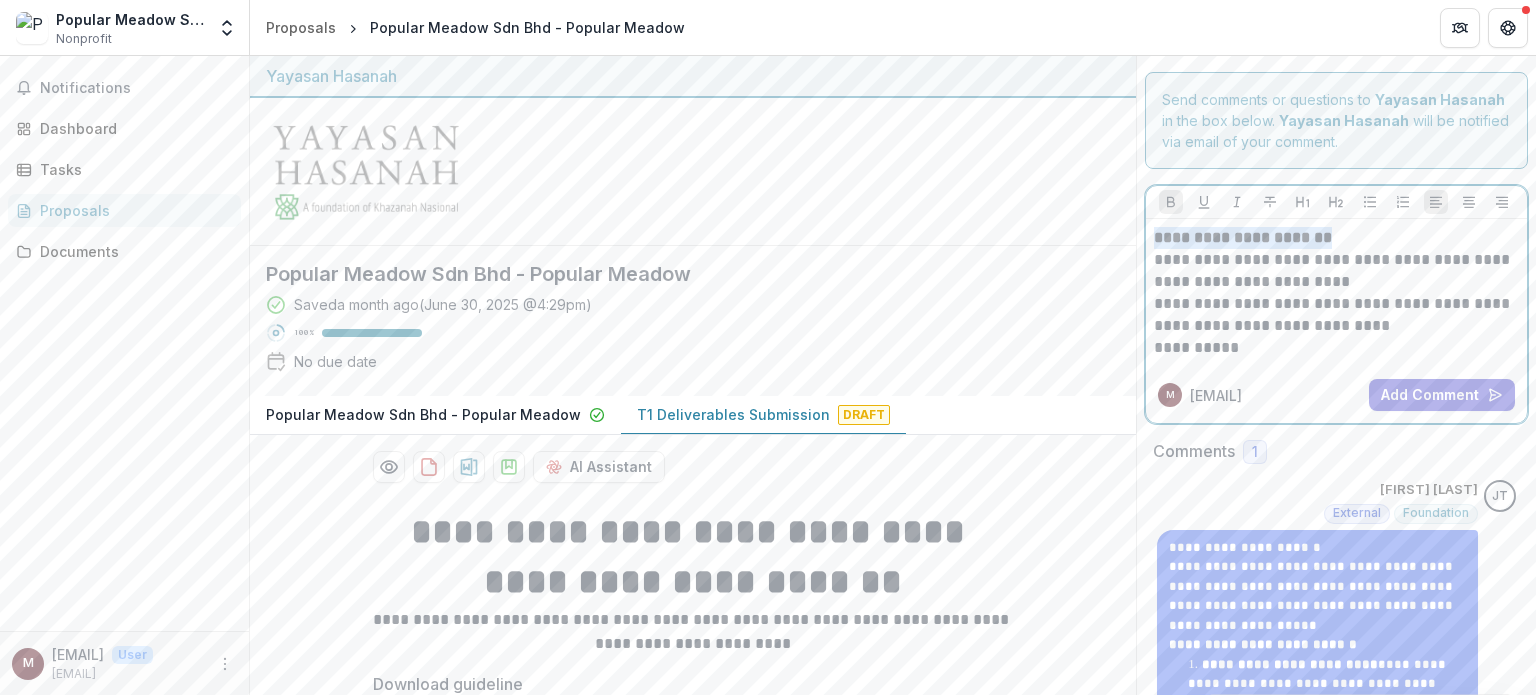 drag, startPoint x: 1326, startPoint y: 234, endPoint x: 1140, endPoint y: 238, distance: 186.043 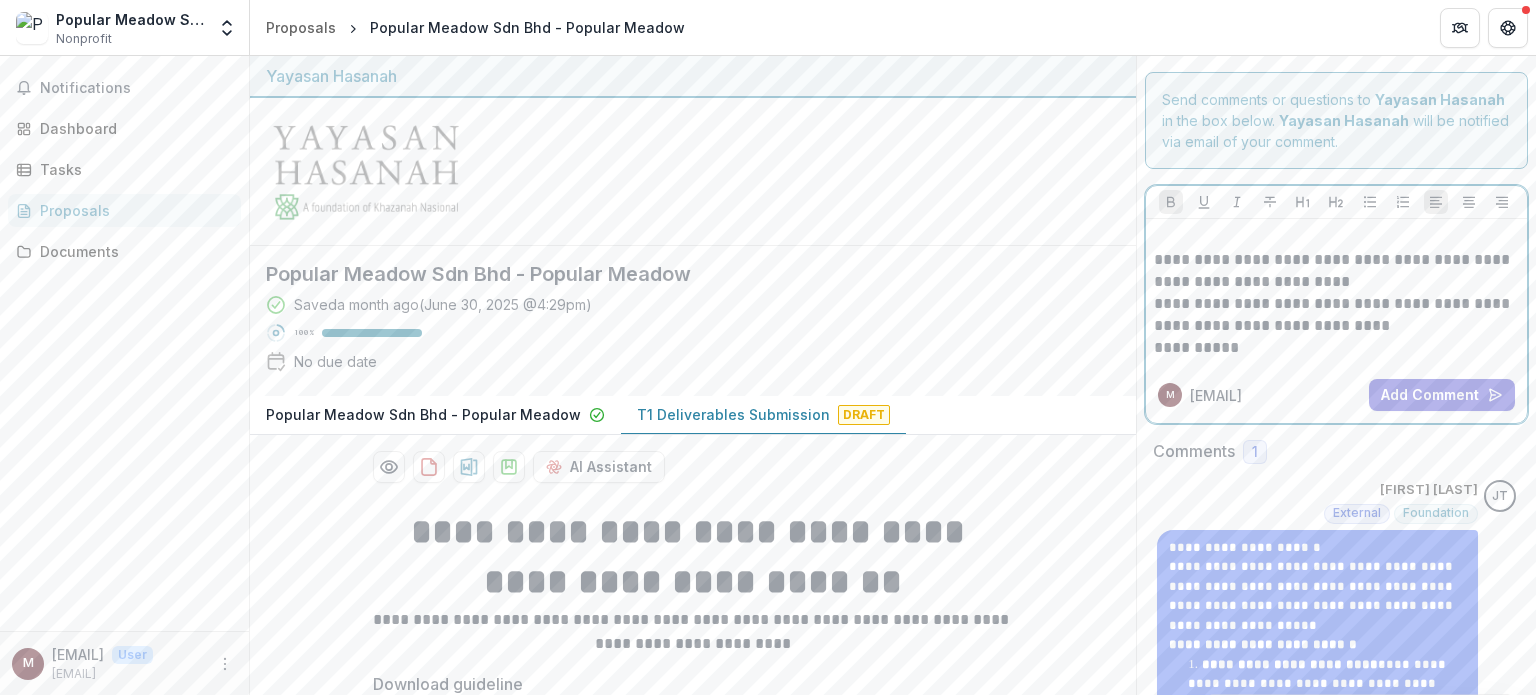 type 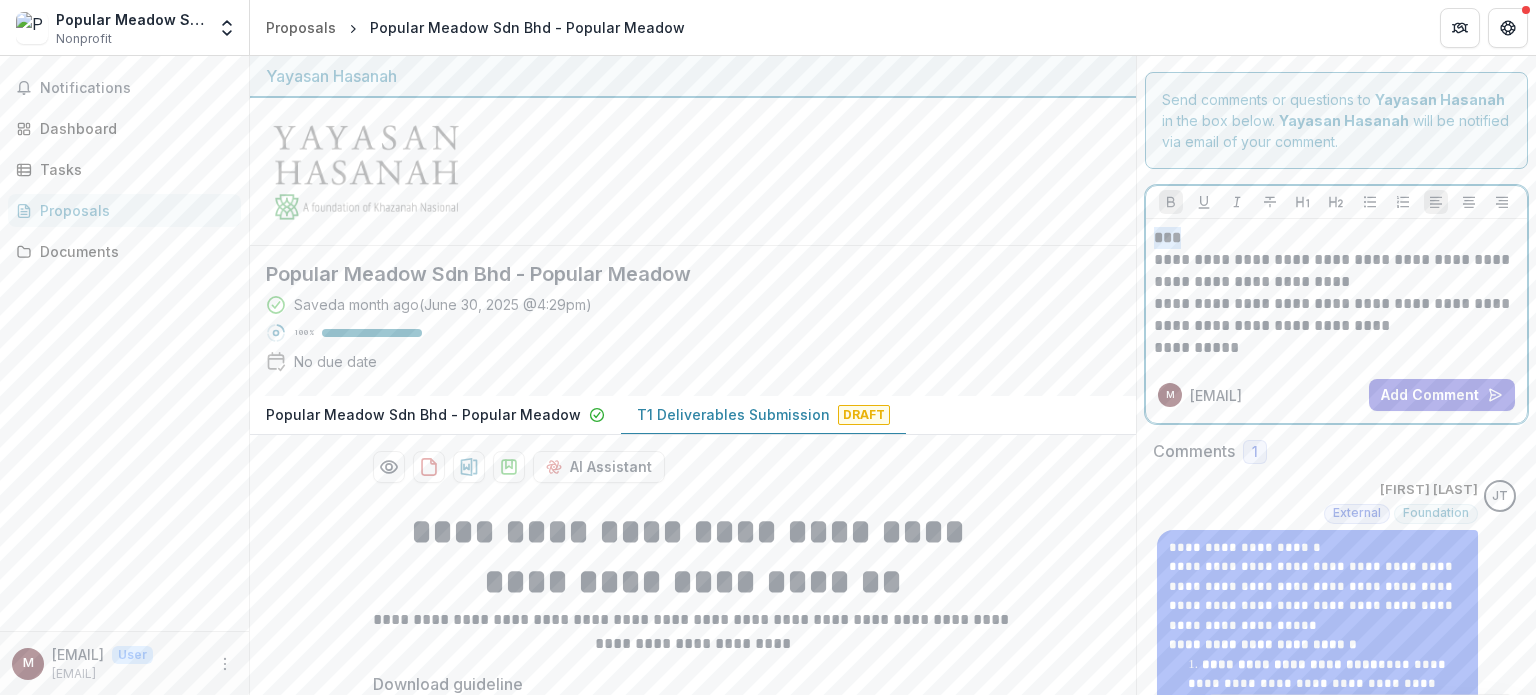 drag, startPoint x: 1183, startPoint y: 235, endPoint x: 1133, endPoint y: 230, distance: 50.24938 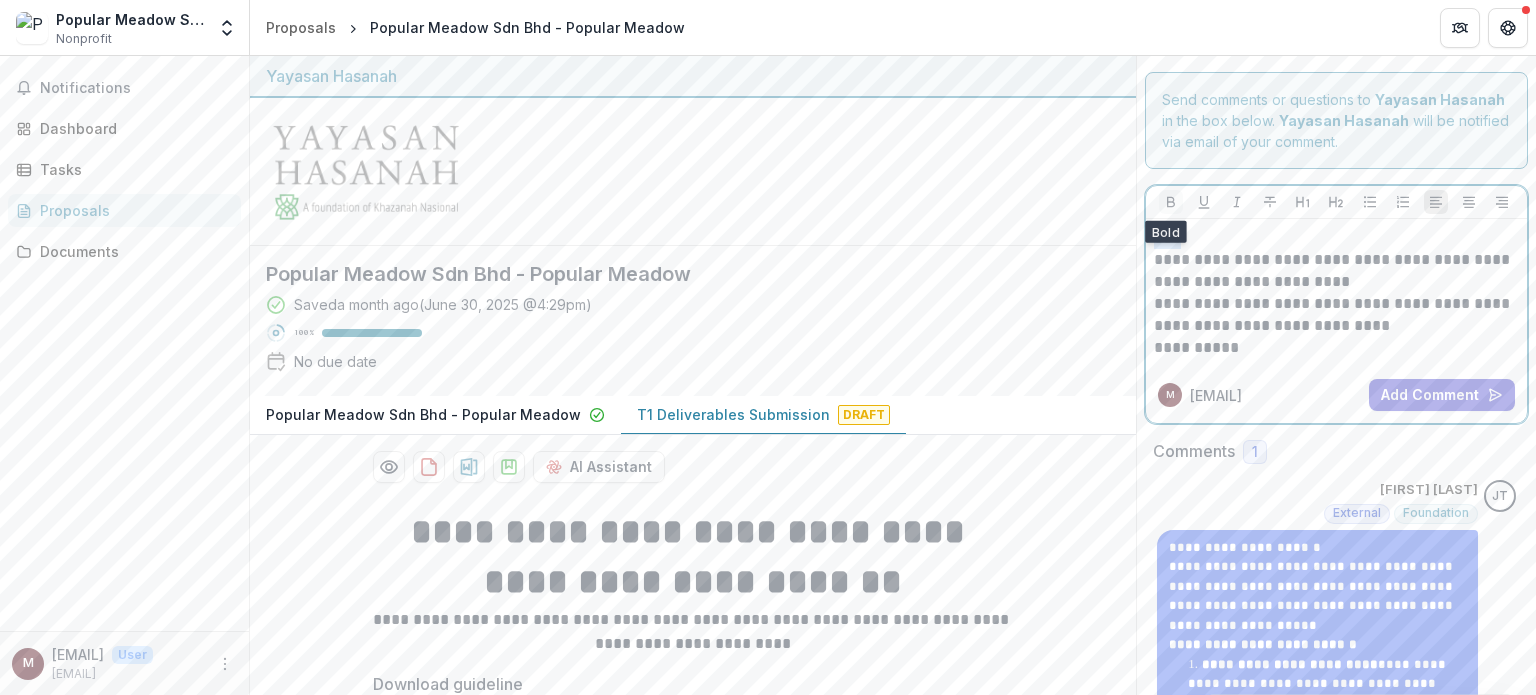 click 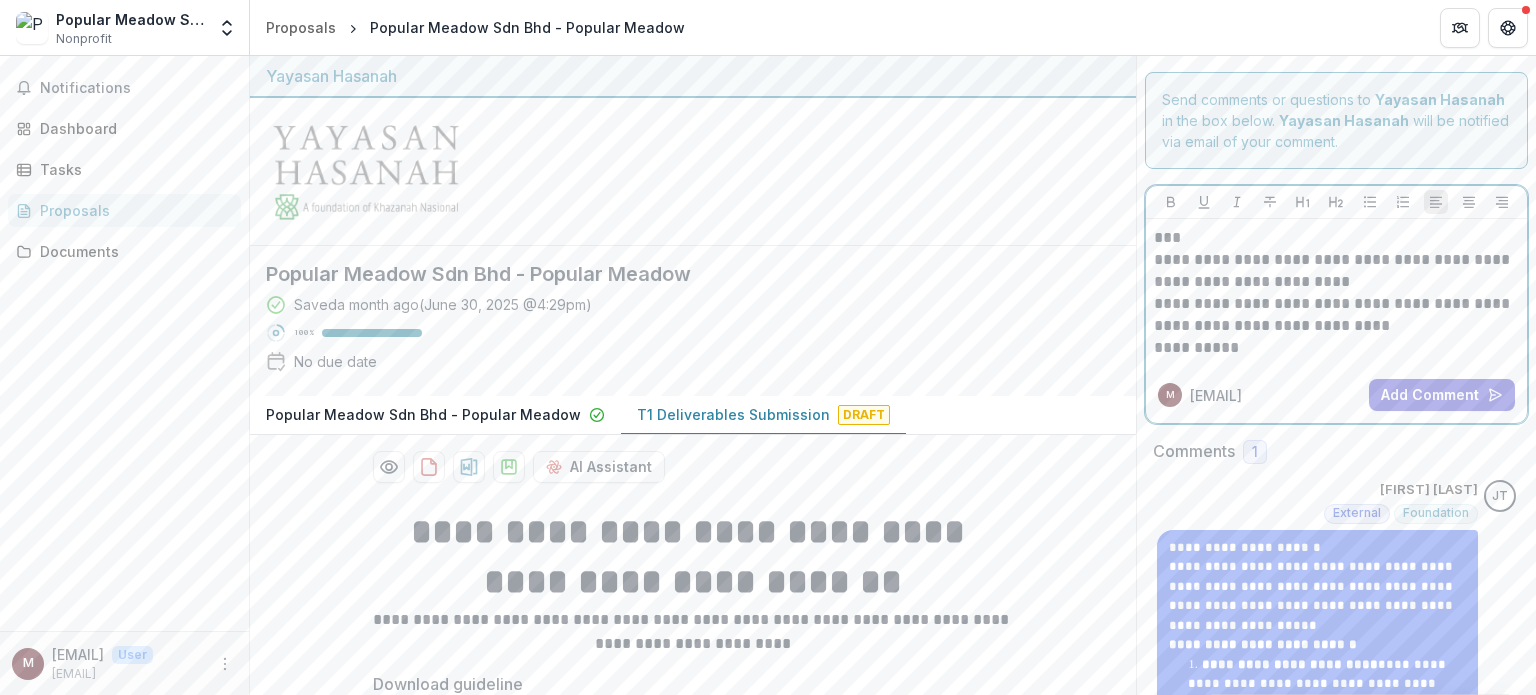 click on "**********" at bounding box center [1337, 293] 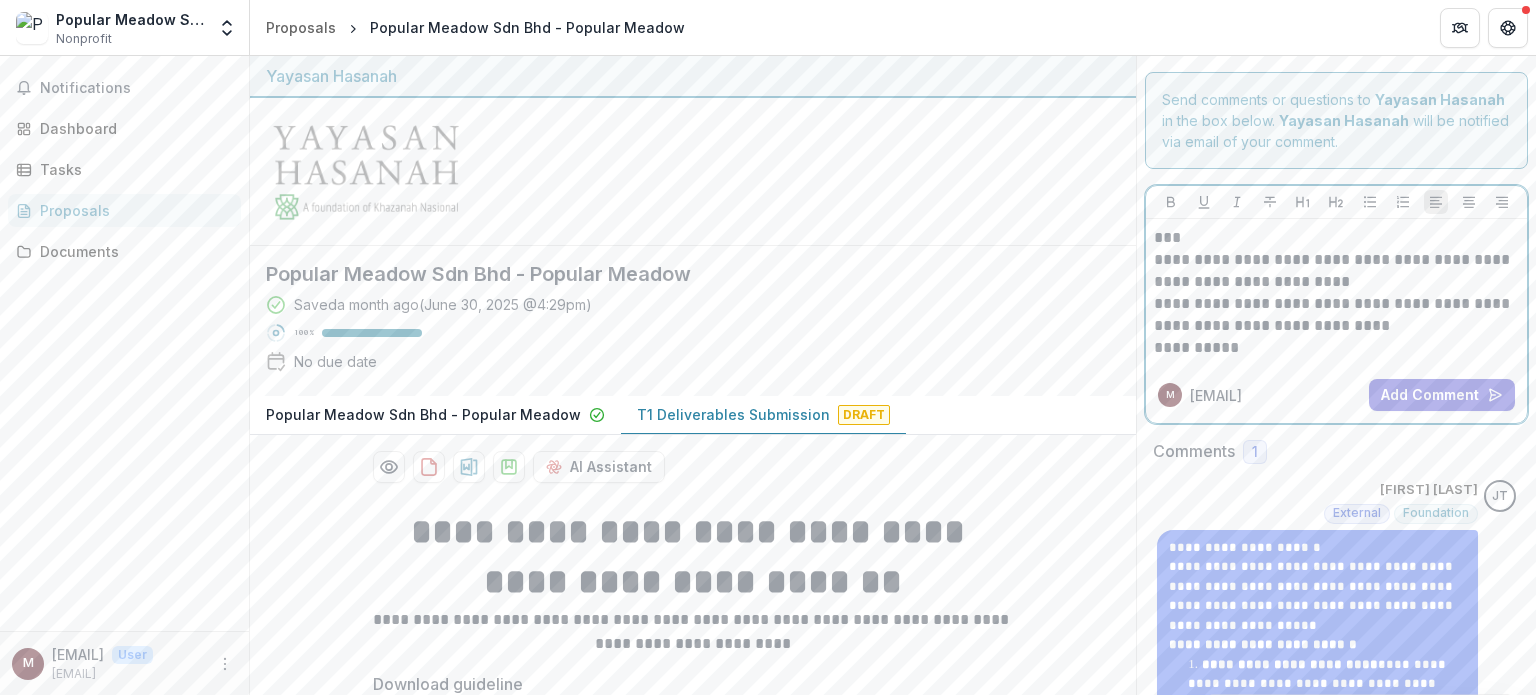click on "**********" at bounding box center (1337, 293) 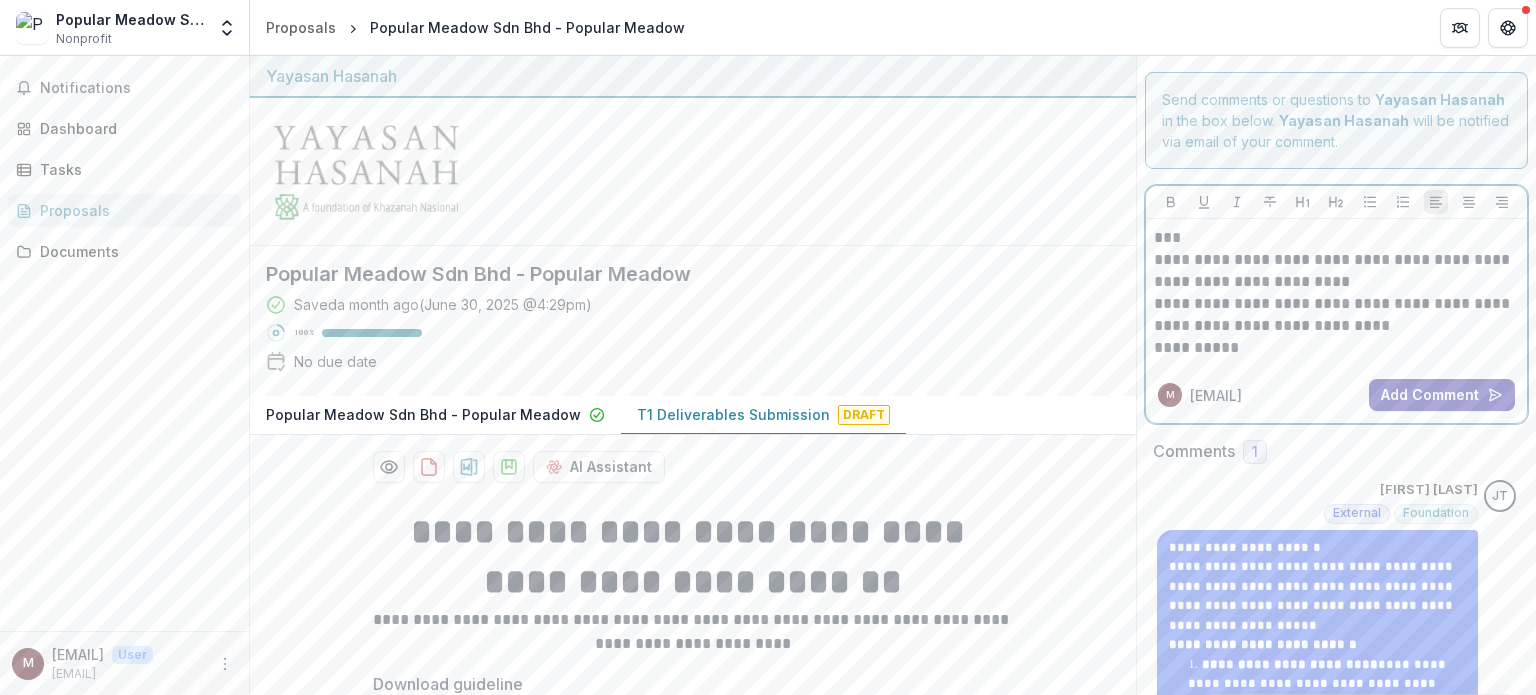 click on "Add Comment" at bounding box center (1442, 395) 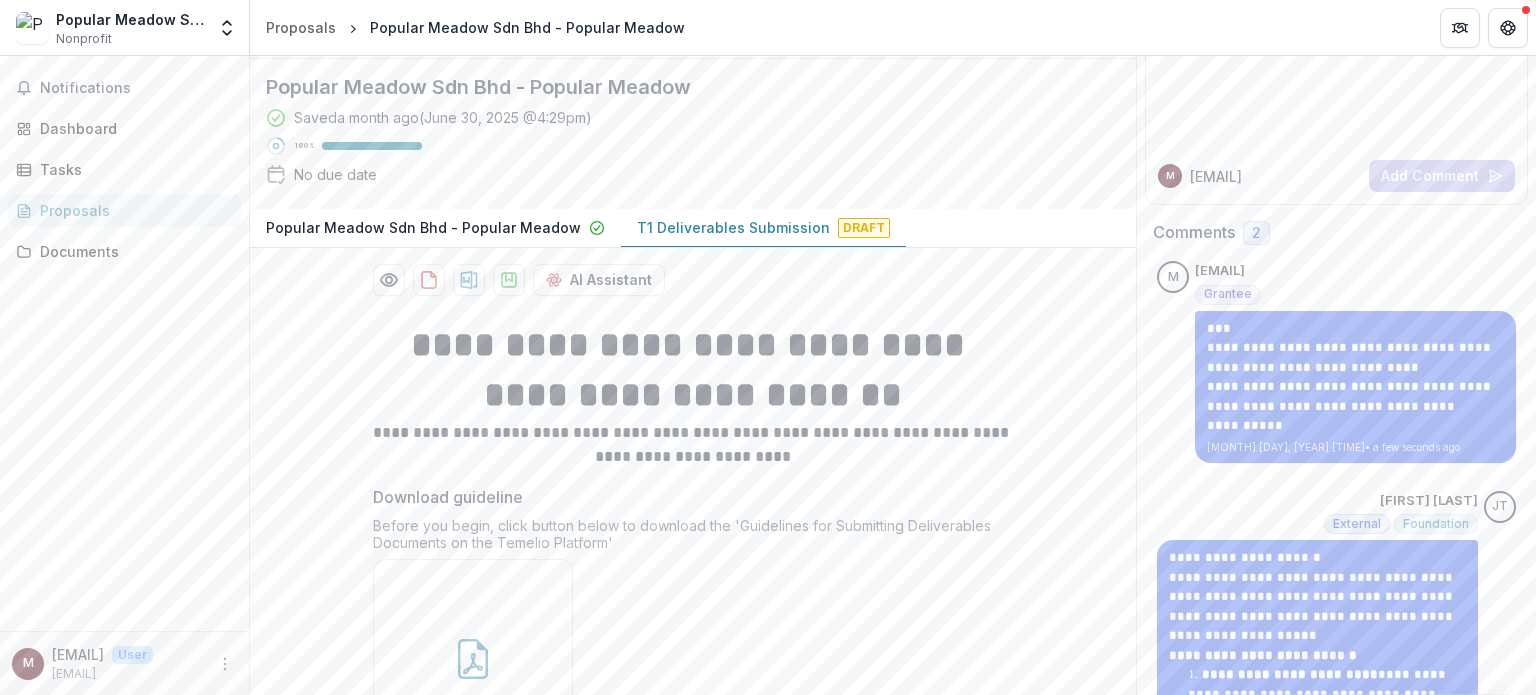scroll, scrollTop: 200, scrollLeft: 0, axis: vertical 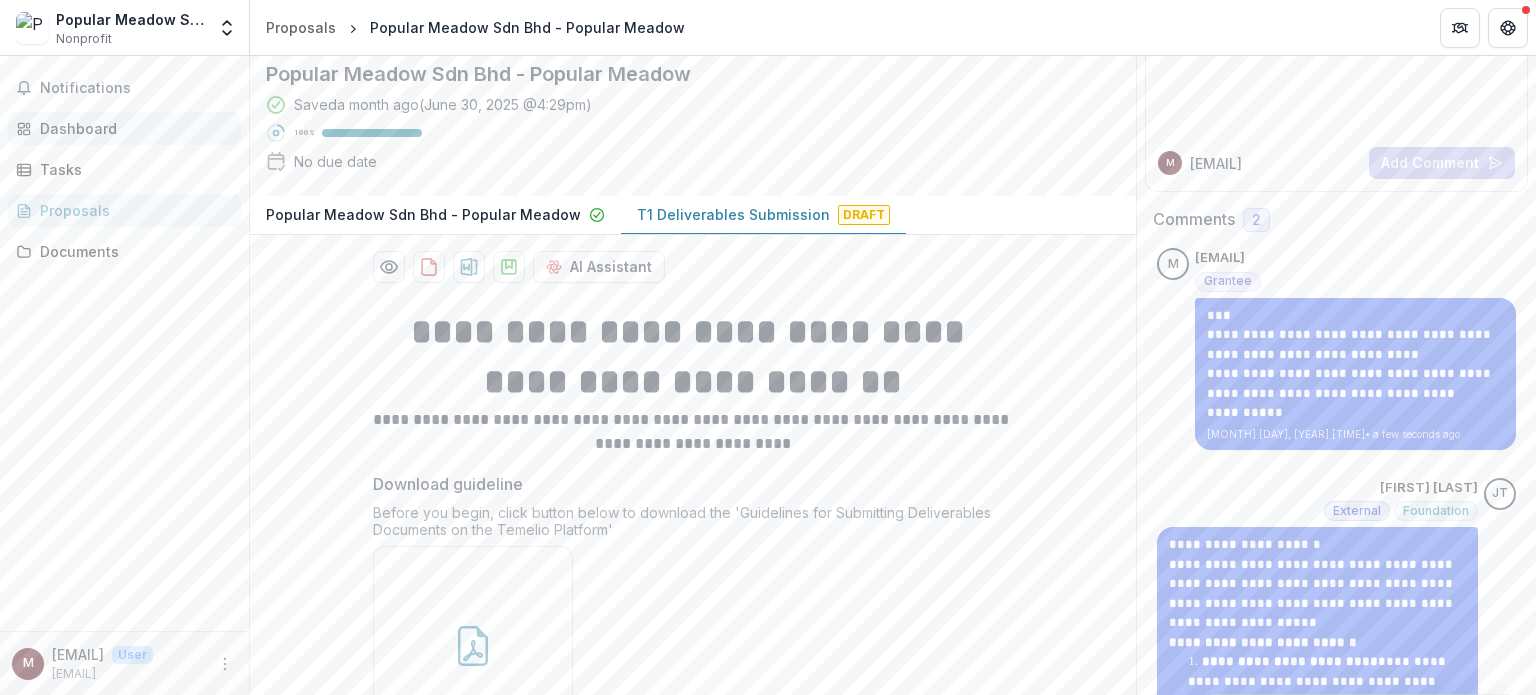 click on "Dashboard" at bounding box center (132, 128) 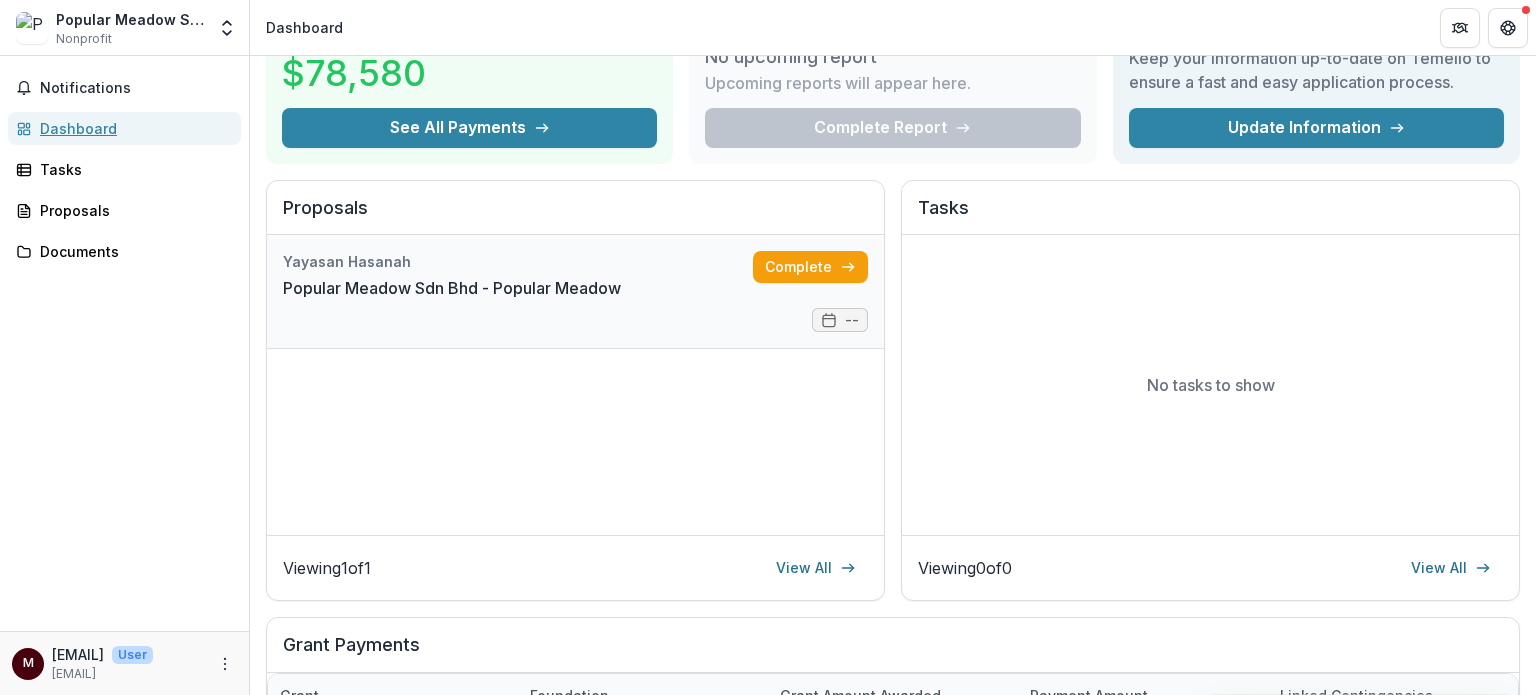 scroll, scrollTop: 0, scrollLeft: 0, axis: both 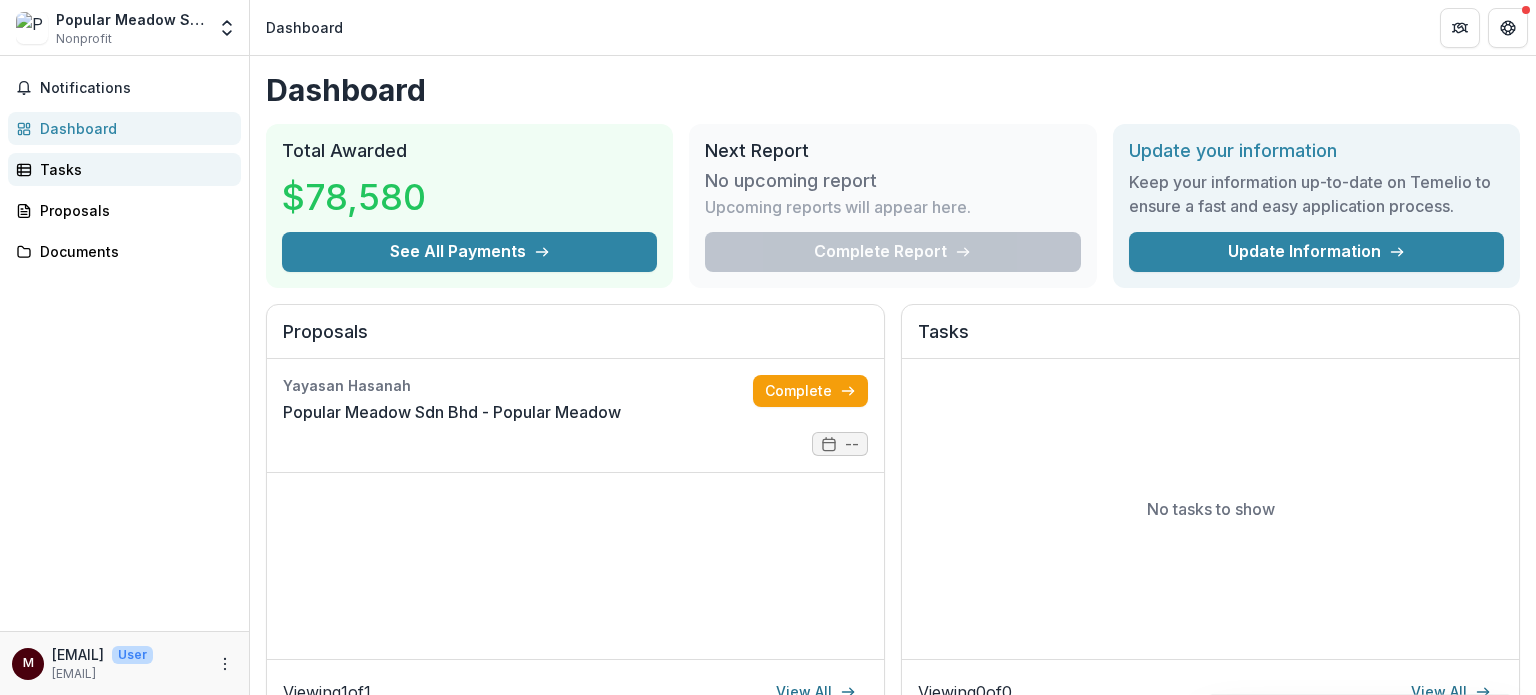 click on "Tasks" at bounding box center (132, 169) 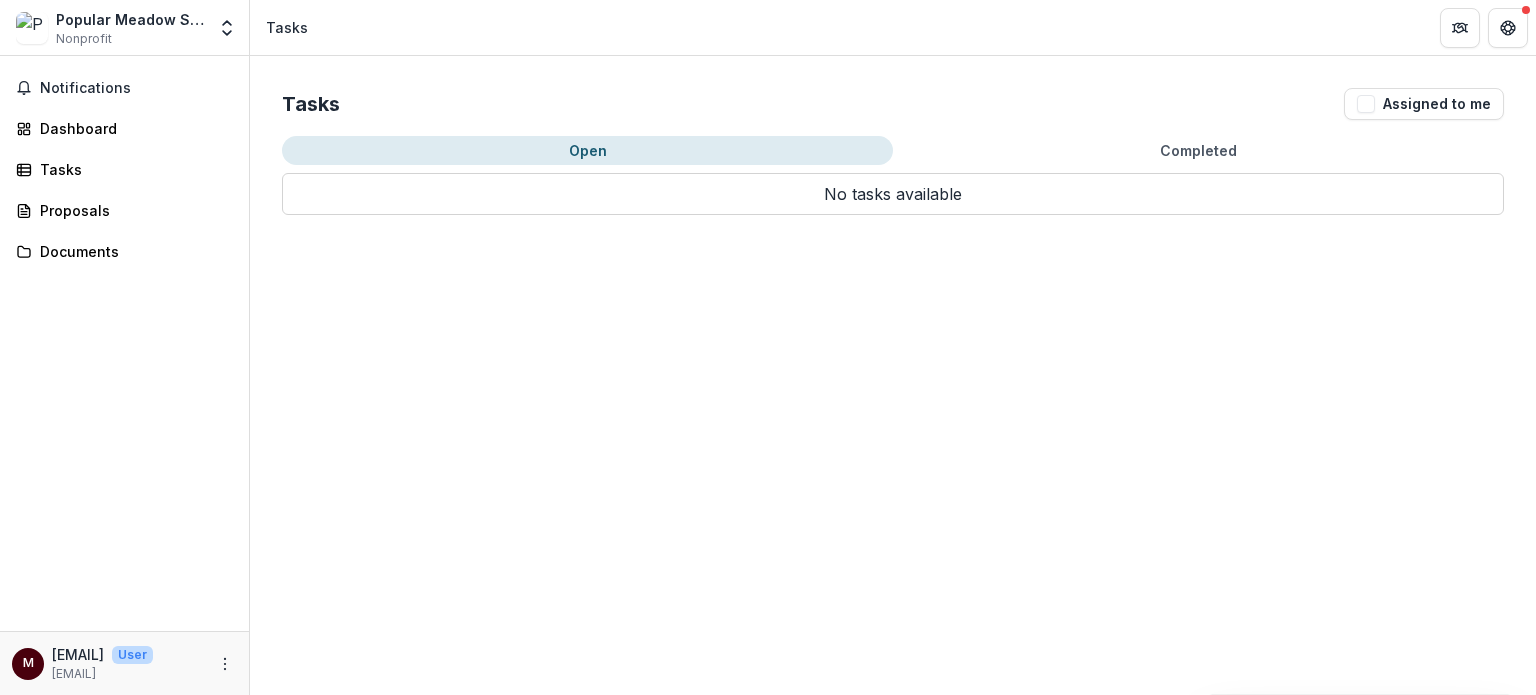 click on "Completed" at bounding box center [1198, 150] 